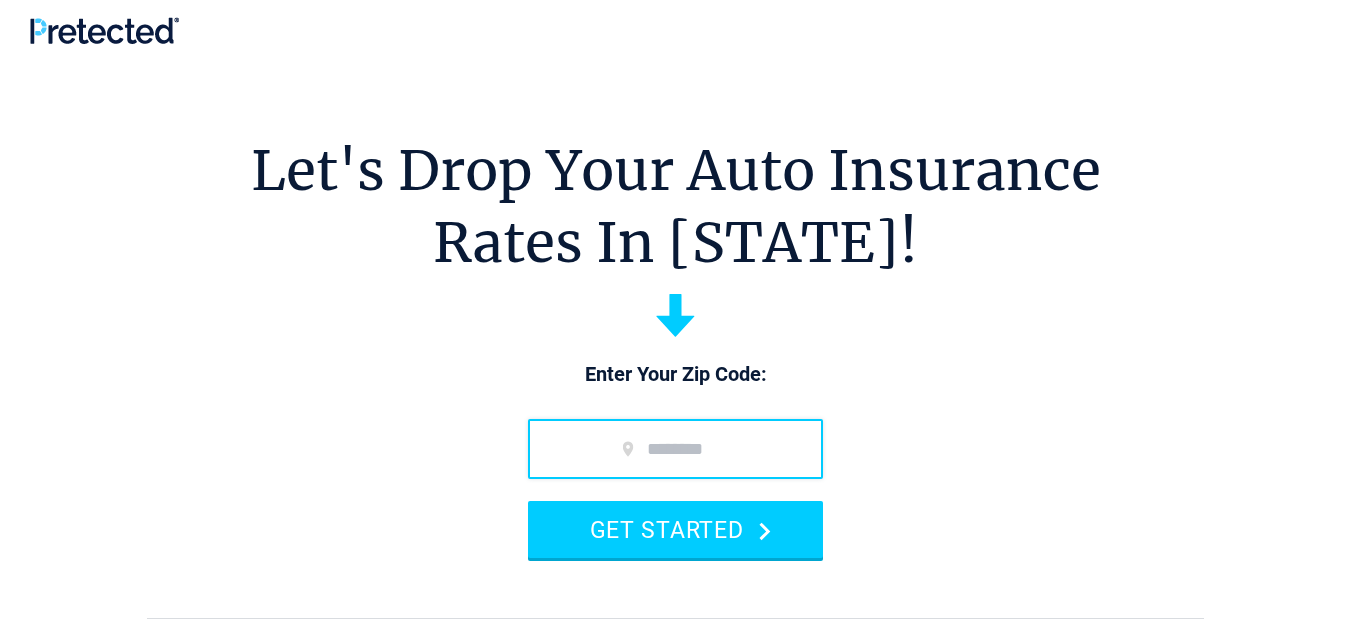 scroll, scrollTop: 0, scrollLeft: 0, axis: both 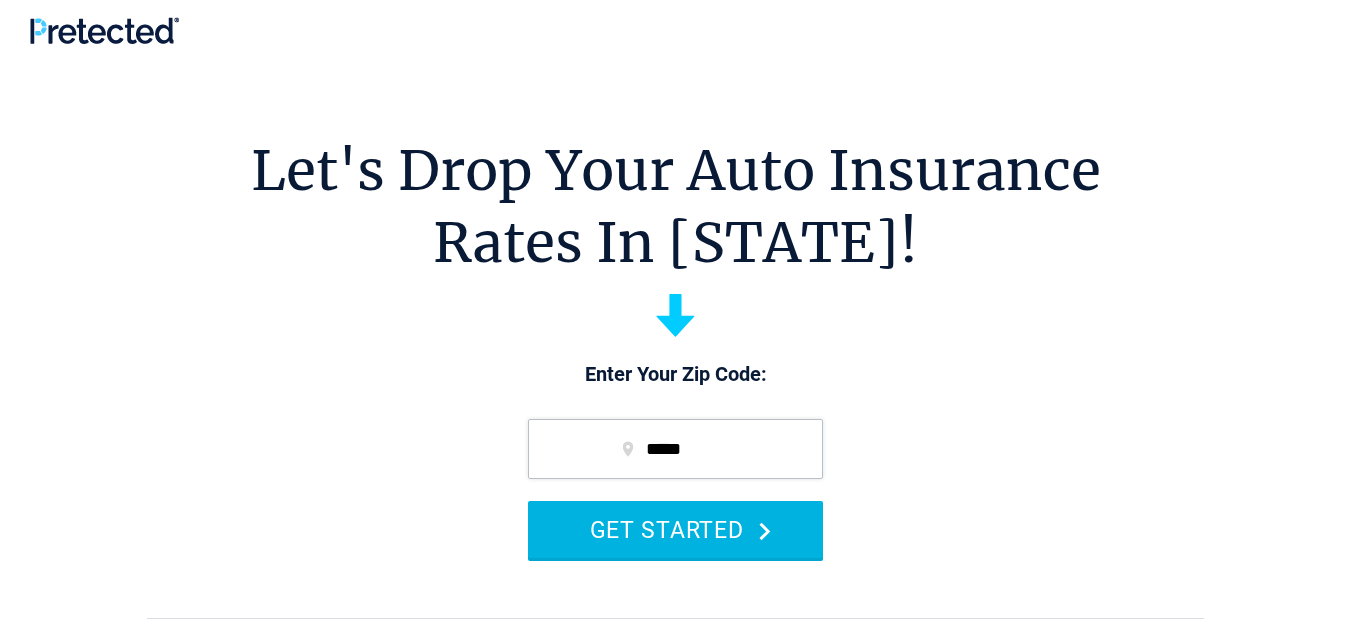 type on "*****" 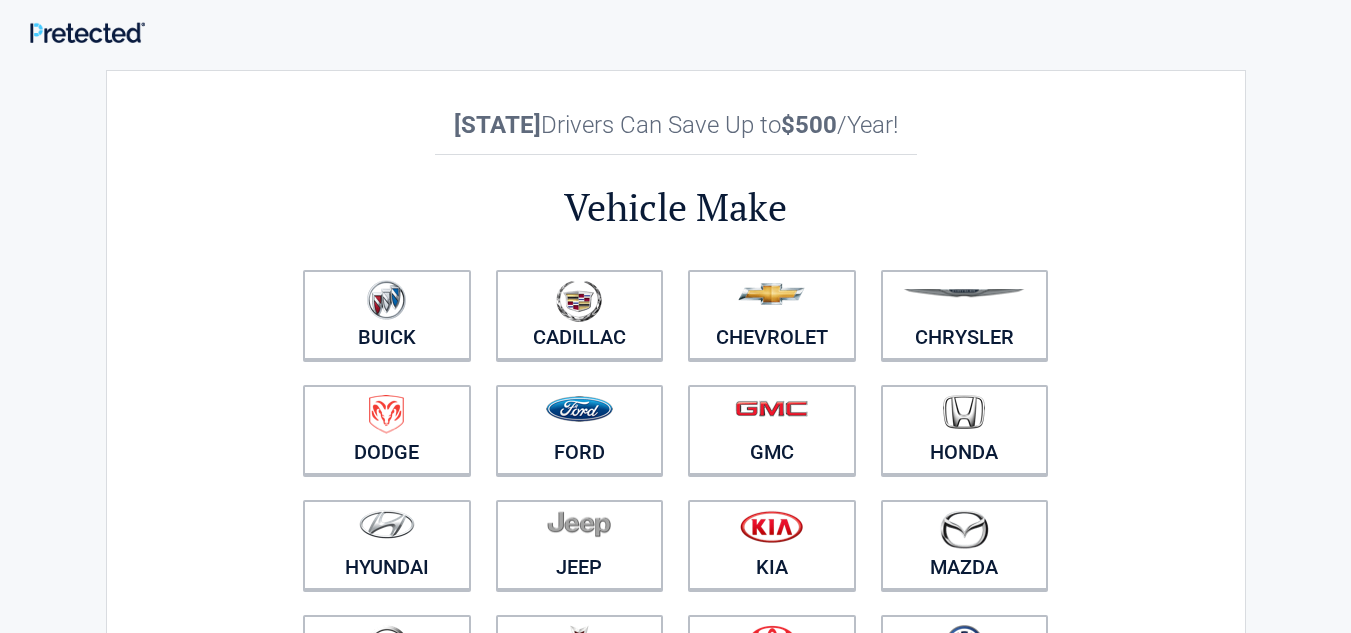 scroll, scrollTop: 0, scrollLeft: 0, axis: both 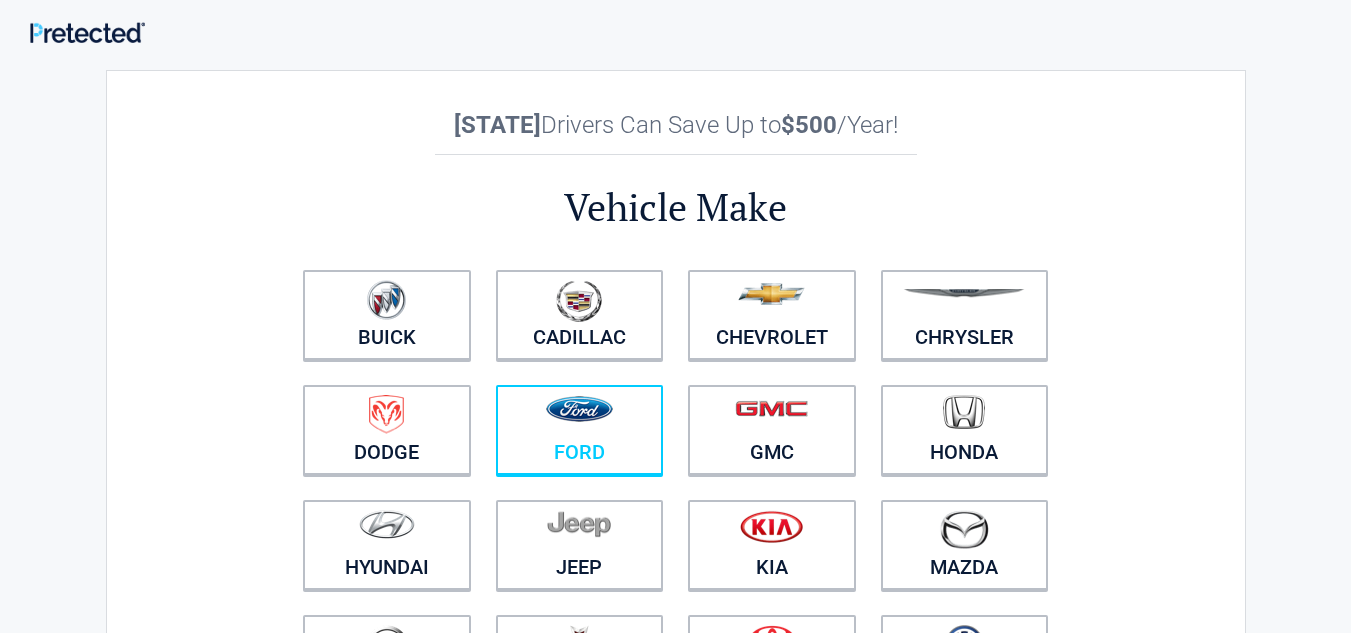 click at bounding box center [580, 417] 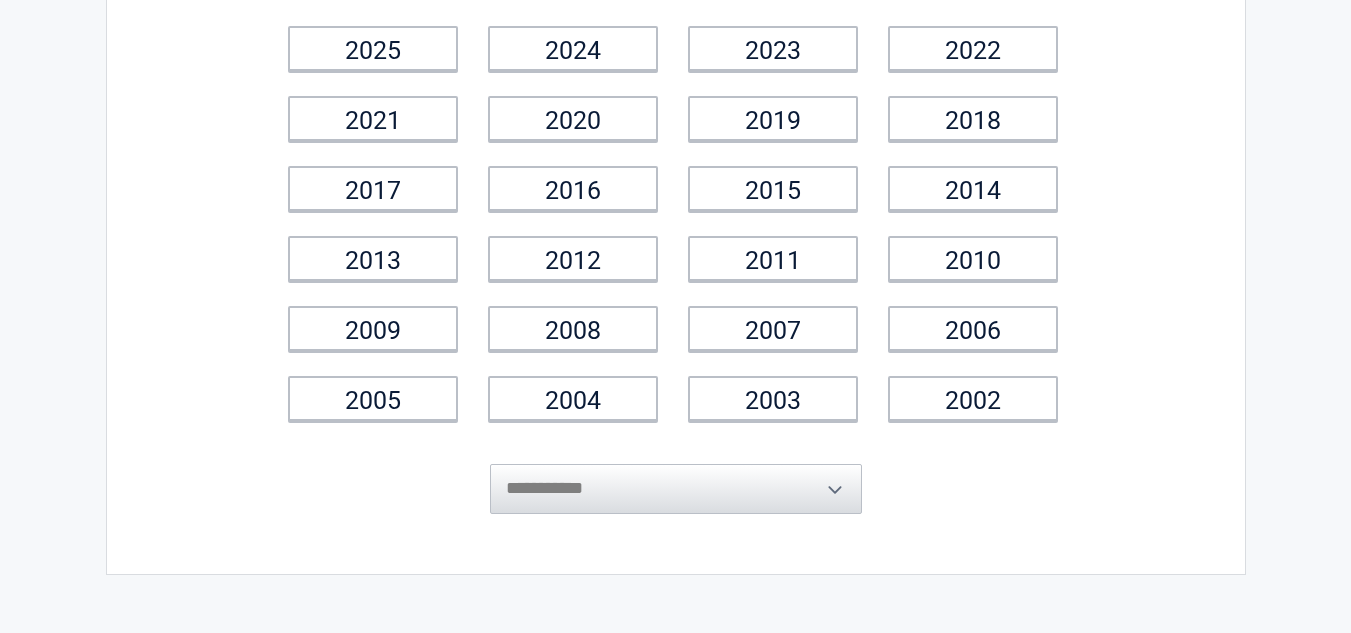 scroll, scrollTop: 200, scrollLeft: 0, axis: vertical 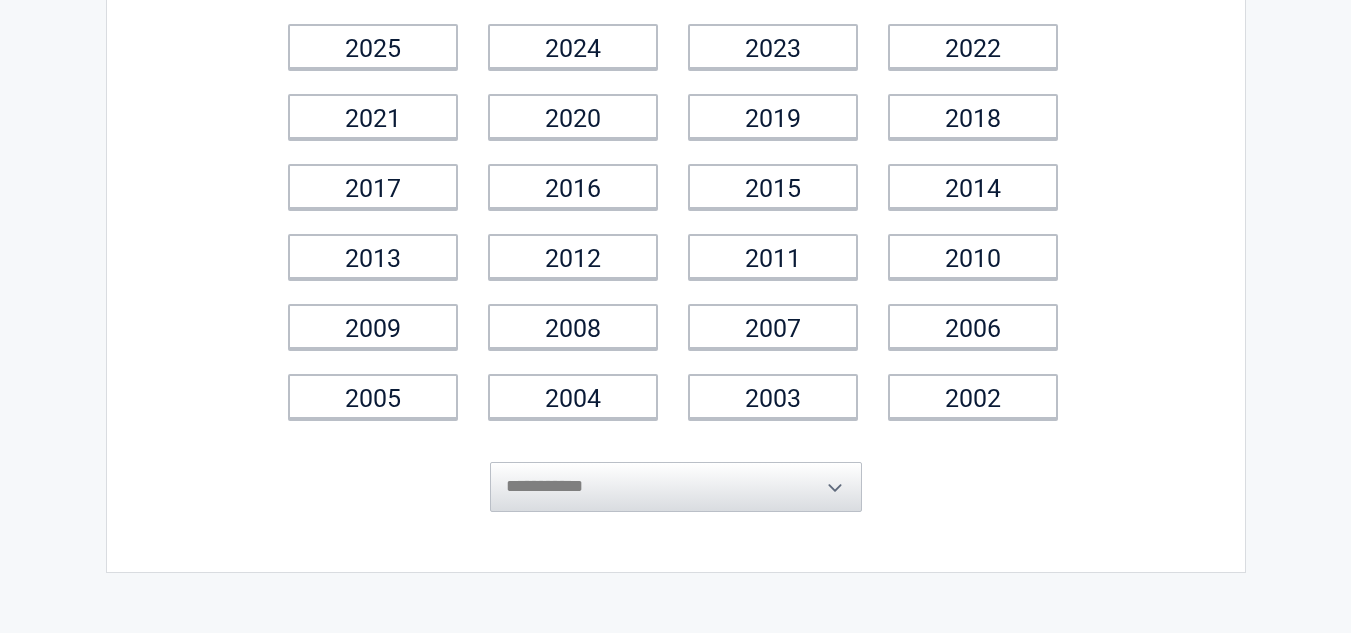 click on "**********" at bounding box center [676, 472] 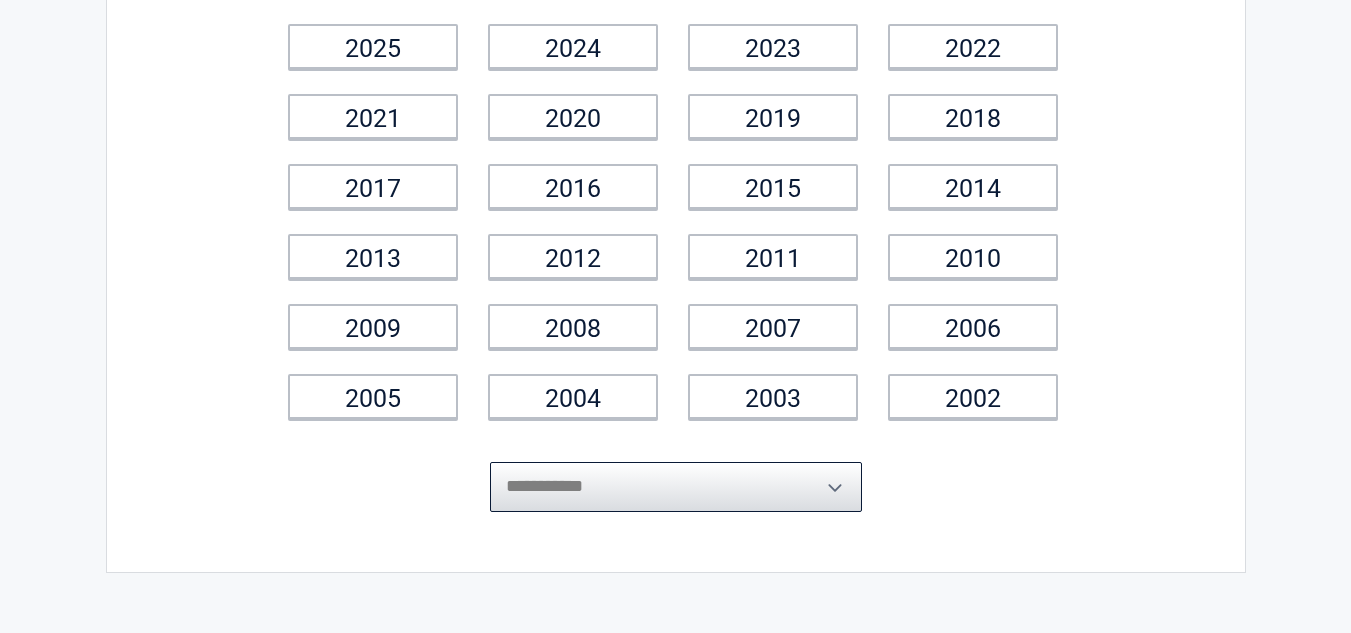 click on "**********" at bounding box center (676, 487) 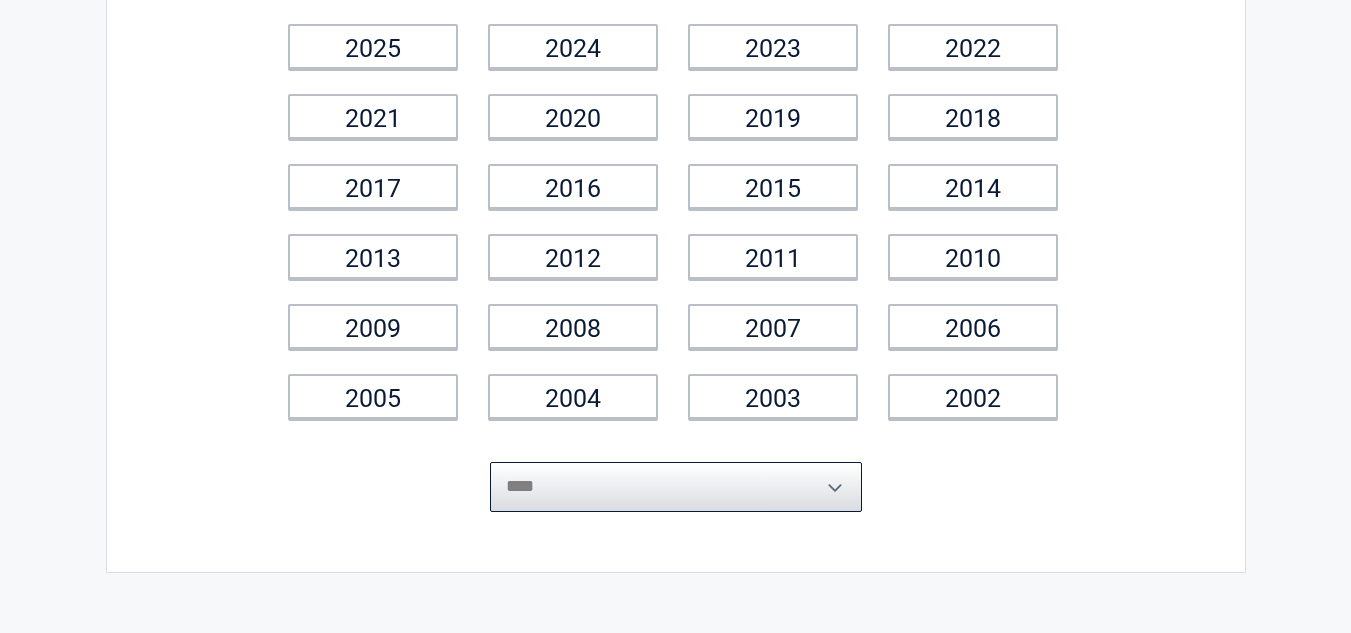 click on "**********" at bounding box center (676, 487) 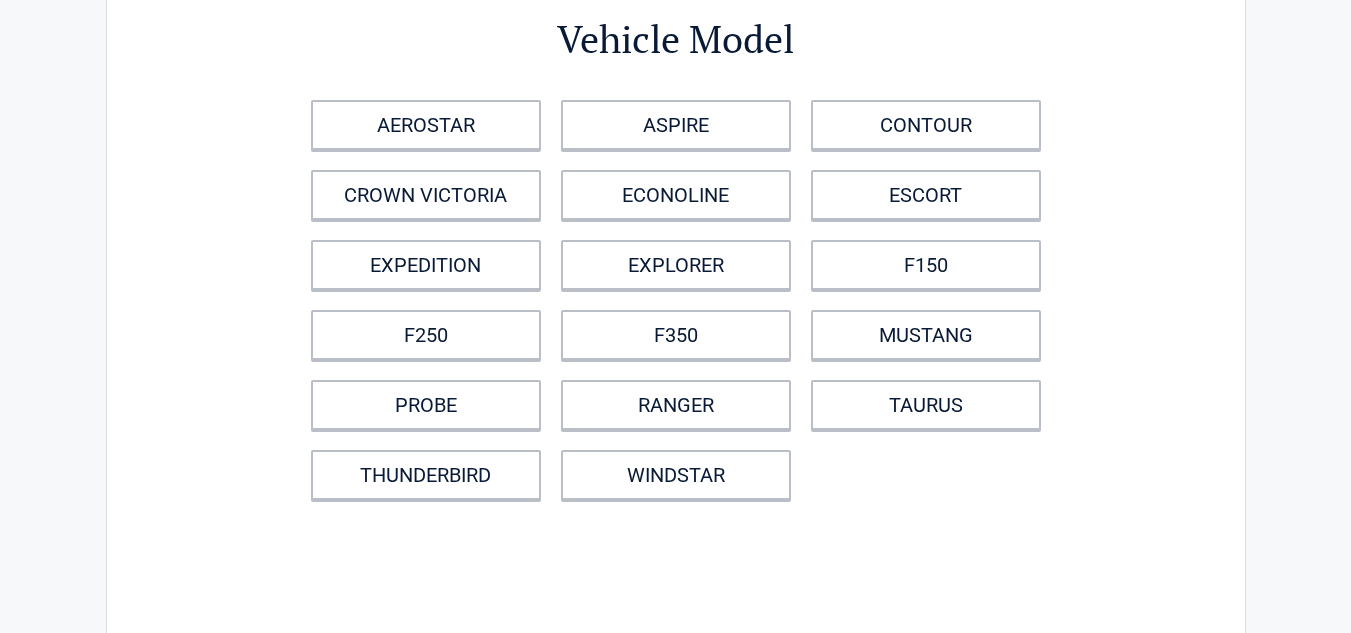 scroll, scrollTop: 0, scrollLeft: 0, axis: both 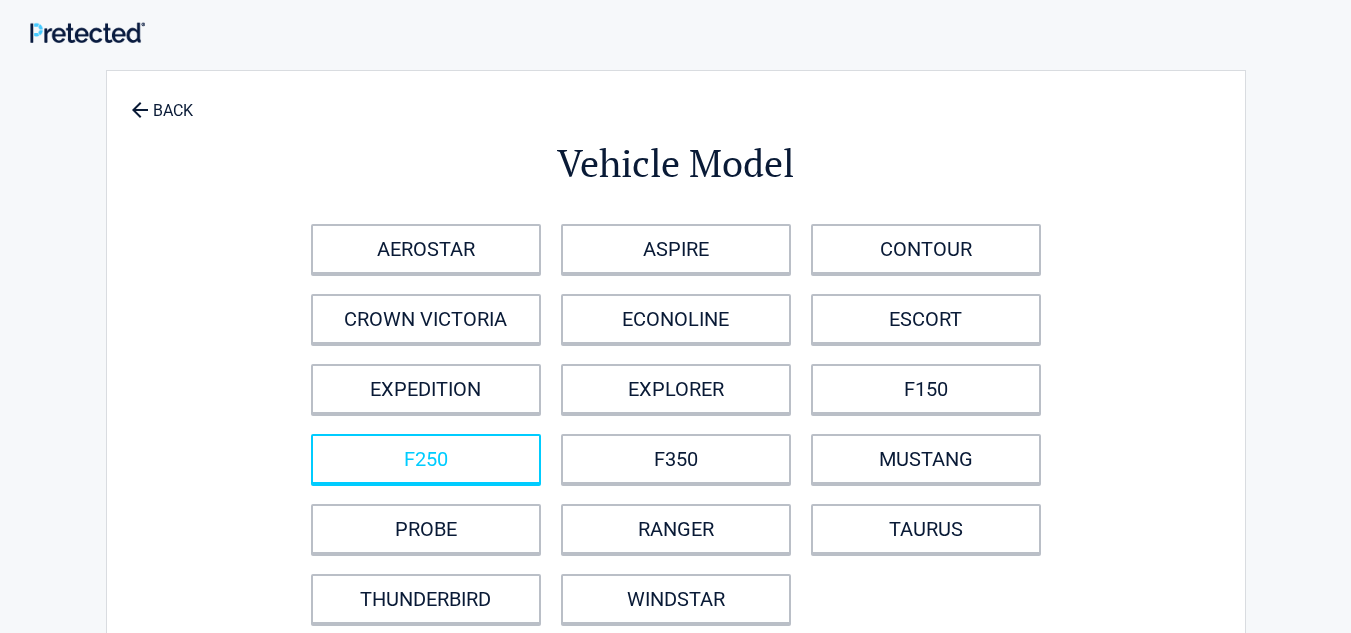 click on "F250" at bounding box center [426, 459] 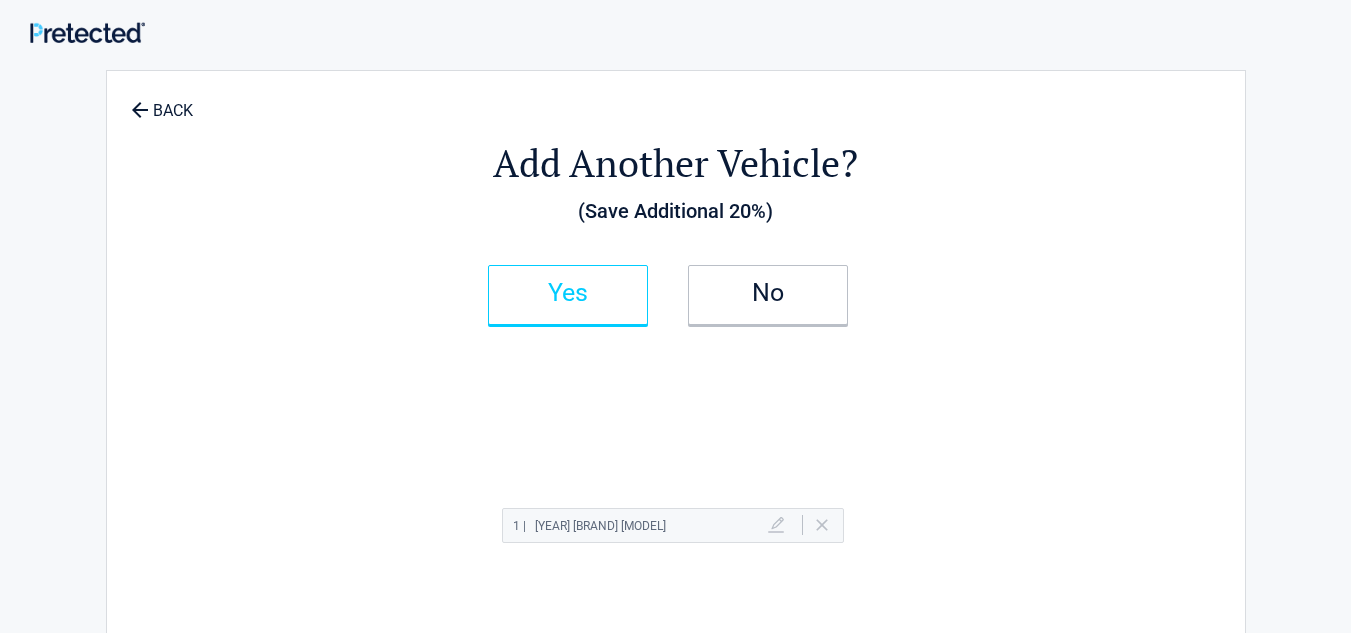 click on "Yes" at bounding box center (568, 293) 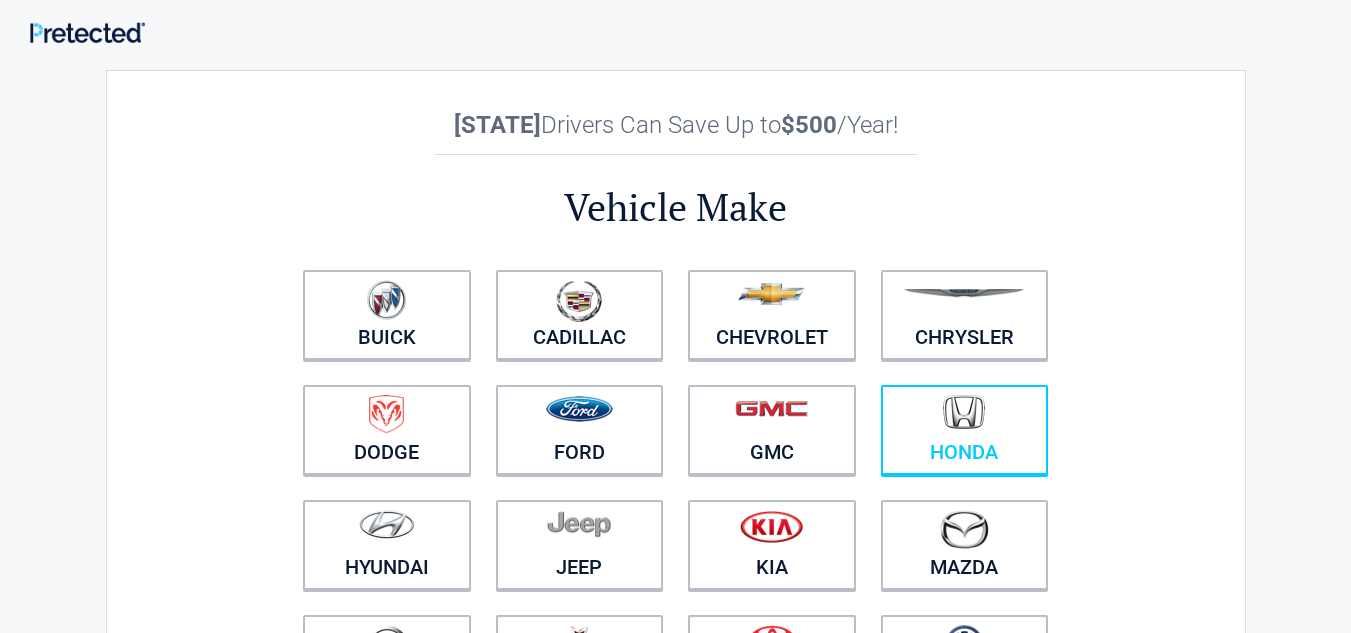 click at bounding box center (964, 412) 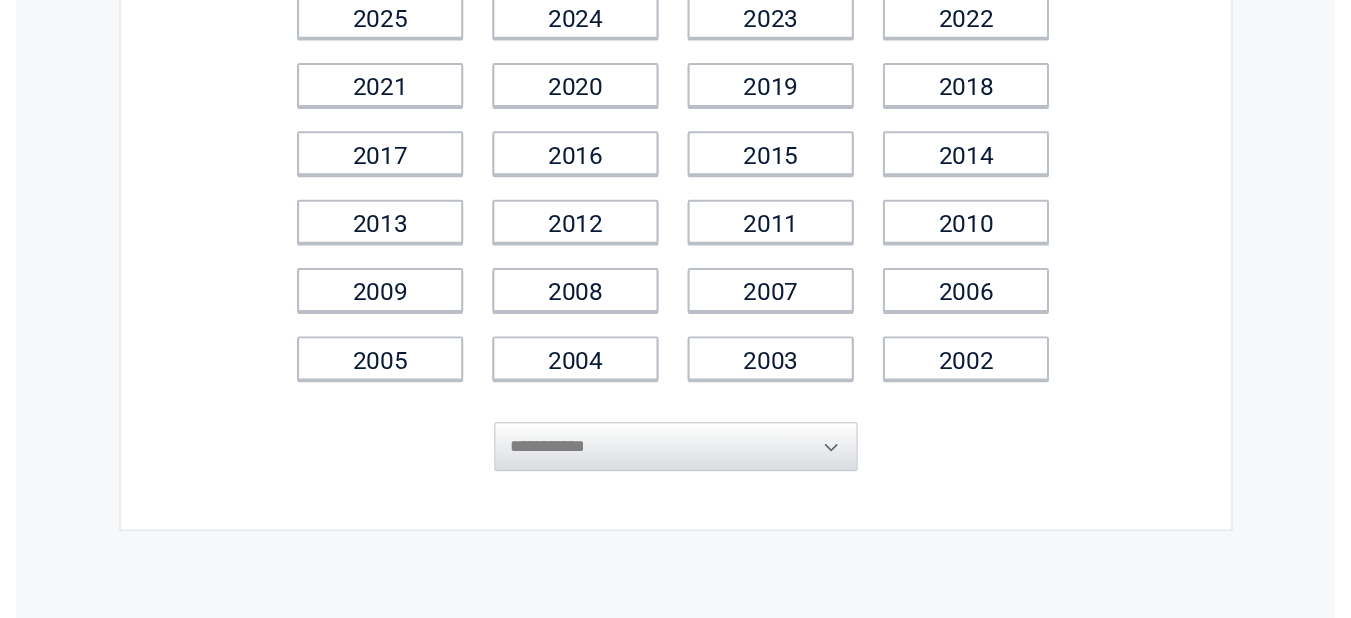 scroll, scrollTop: 240, scrollLeft: 0, axis: vertical 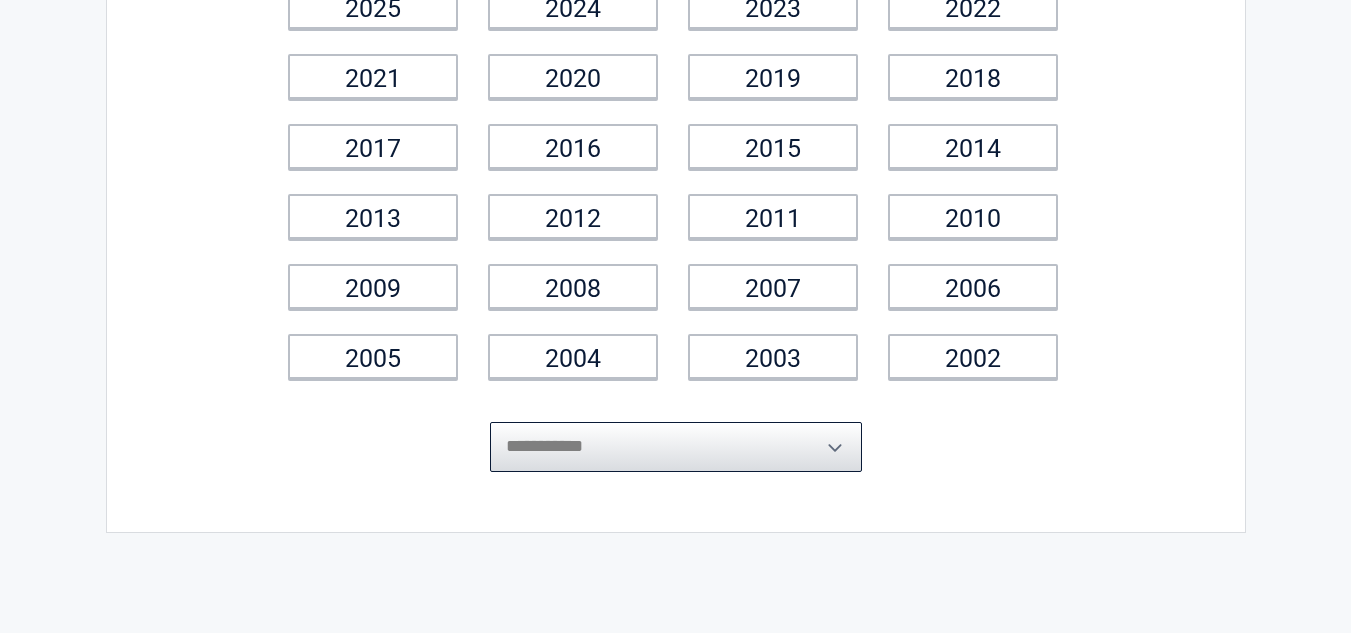 click on "**********" at bounding box center [676, 447] 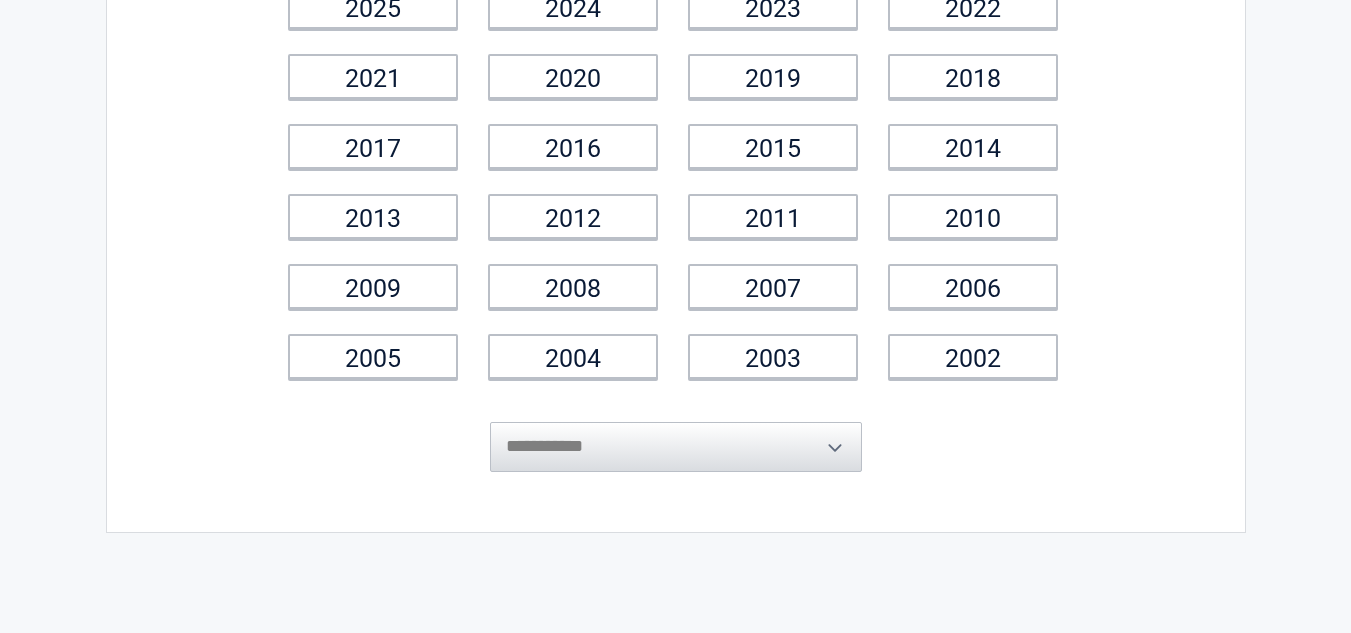 click on "**********" at bounding box center [676, 181] 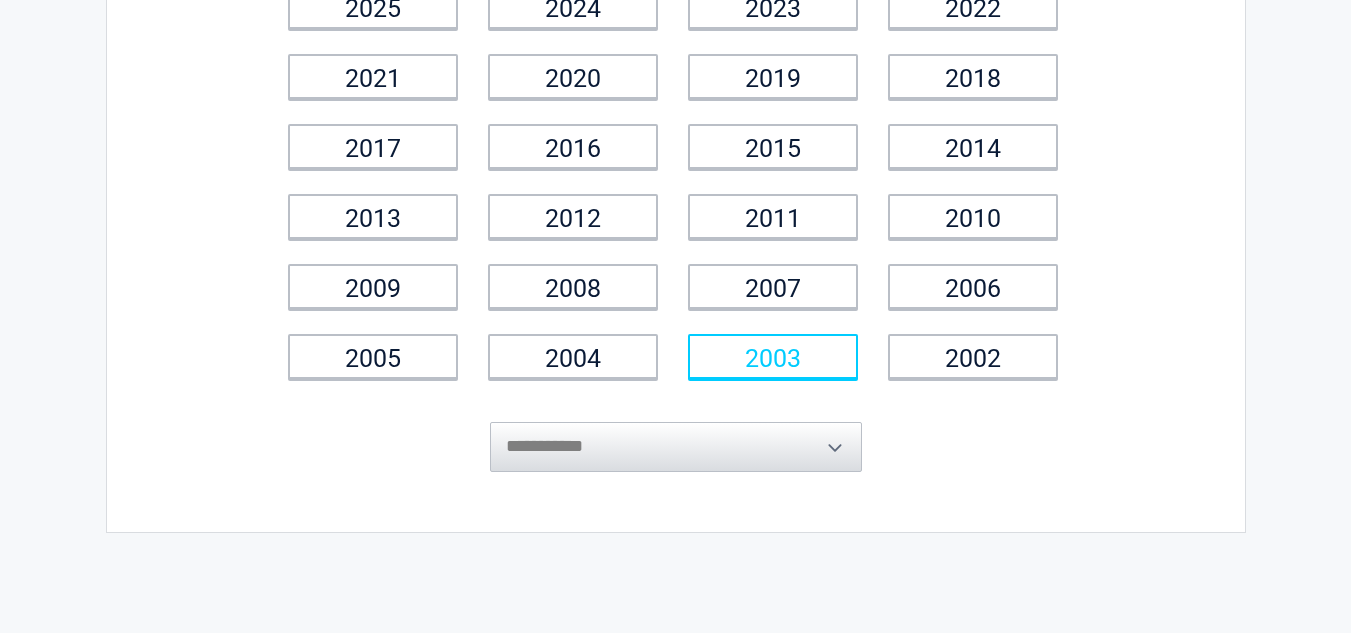 click on "2003" at bounding box center (773, 356) 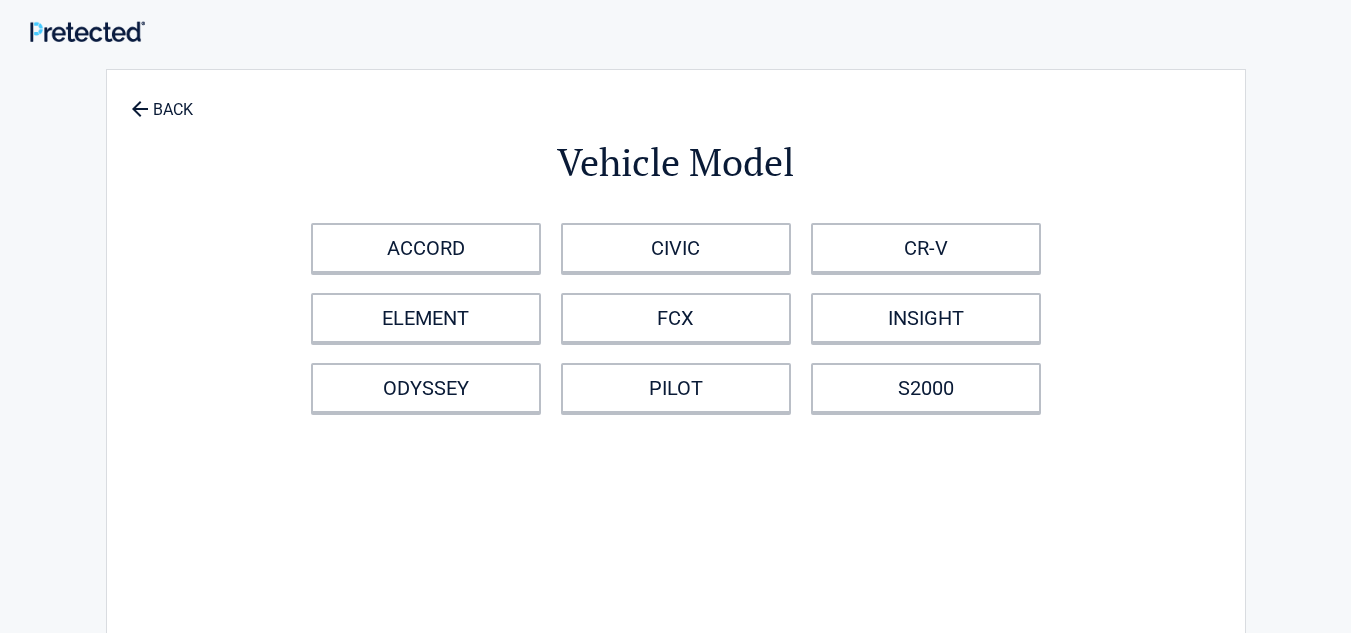scroll, scrollTop: 0, scrollLeft: 0, axis: both 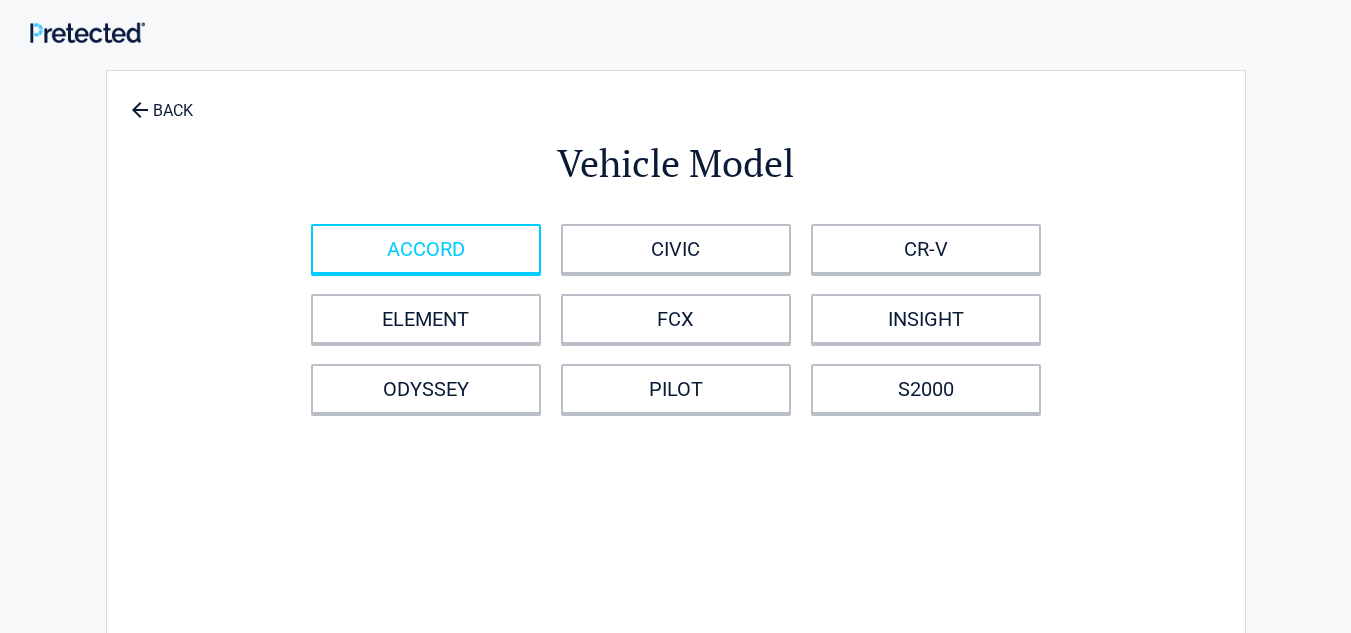 click on "ACCORD" at bounding box center [426, 249] 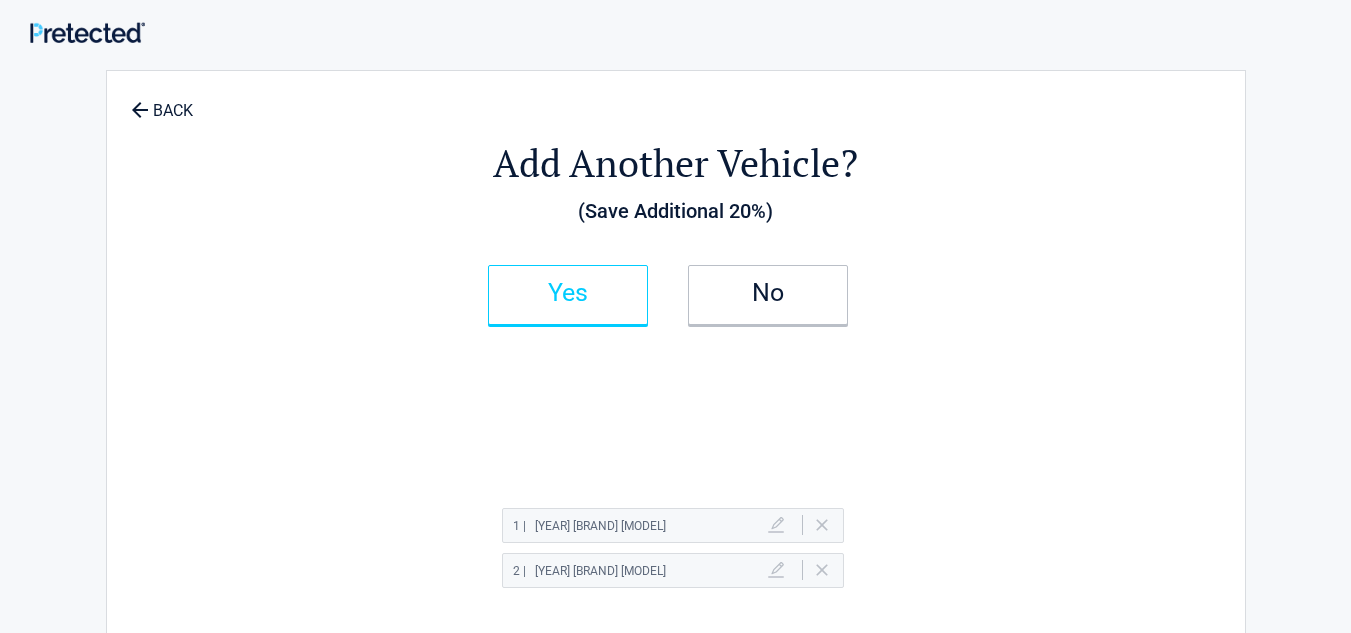 click on "Yes" at bounding box center (568, 295) 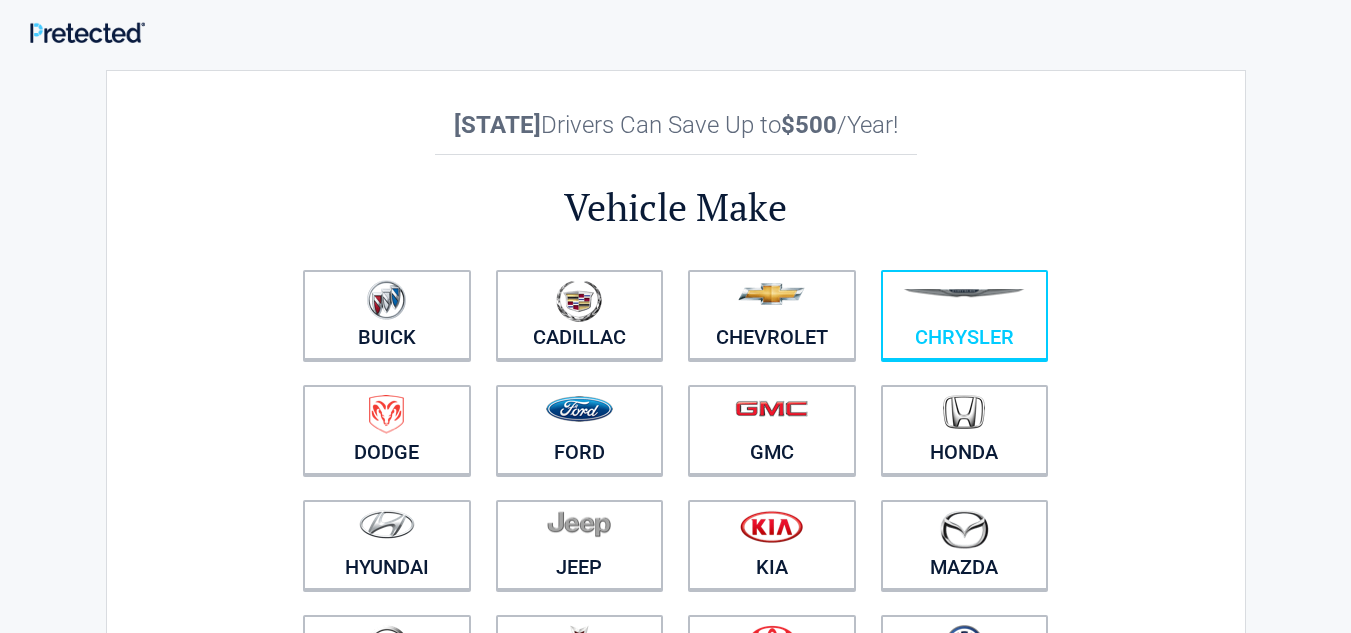 click at bounding box center [965, 302] 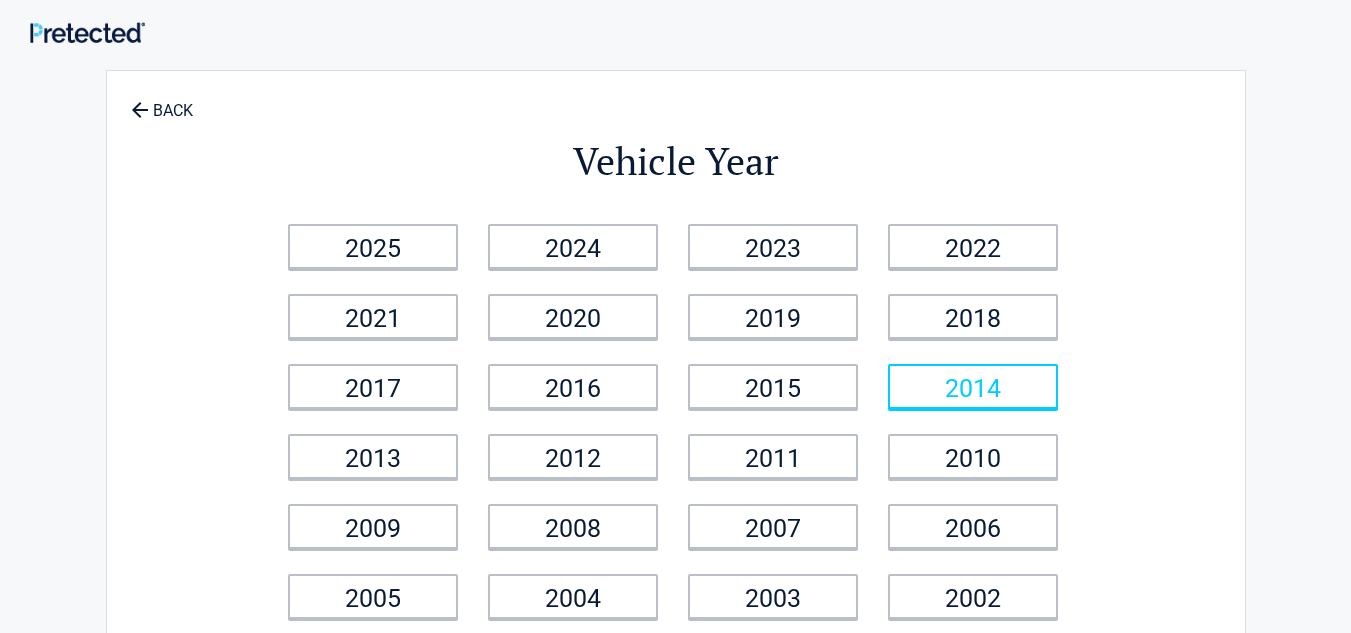 click on "2014" at bounding box center [973, 386] 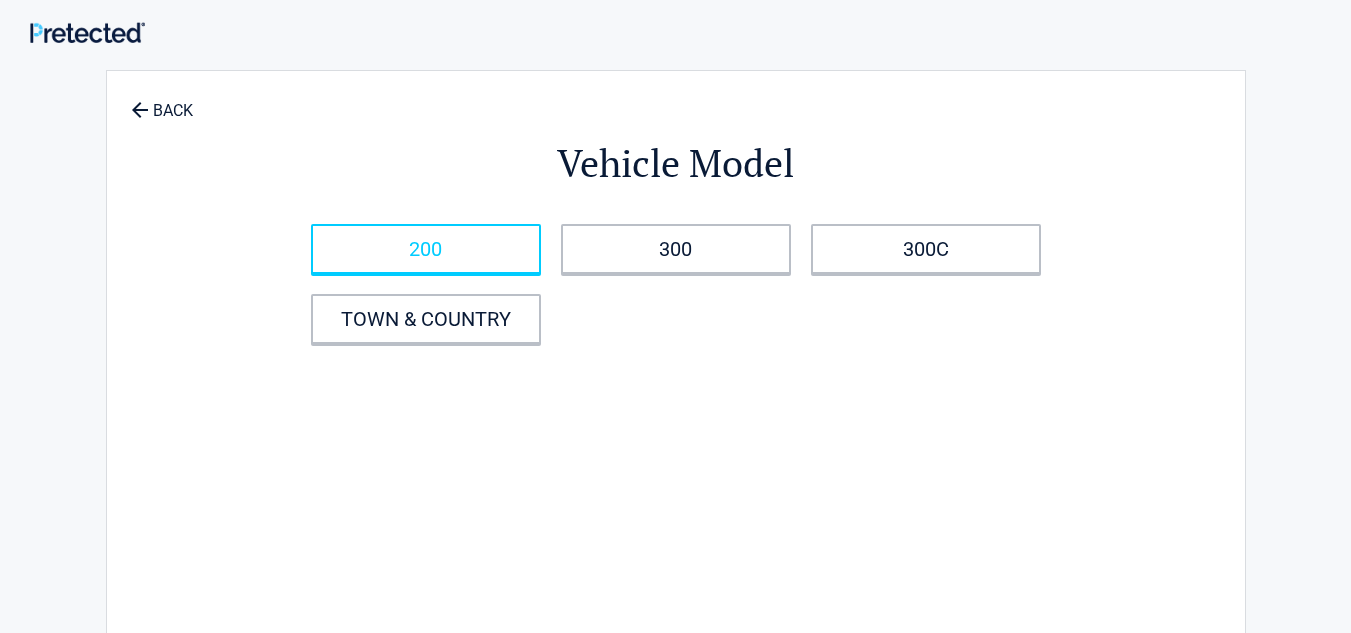 click on "200" at bounding box center (426, 249) 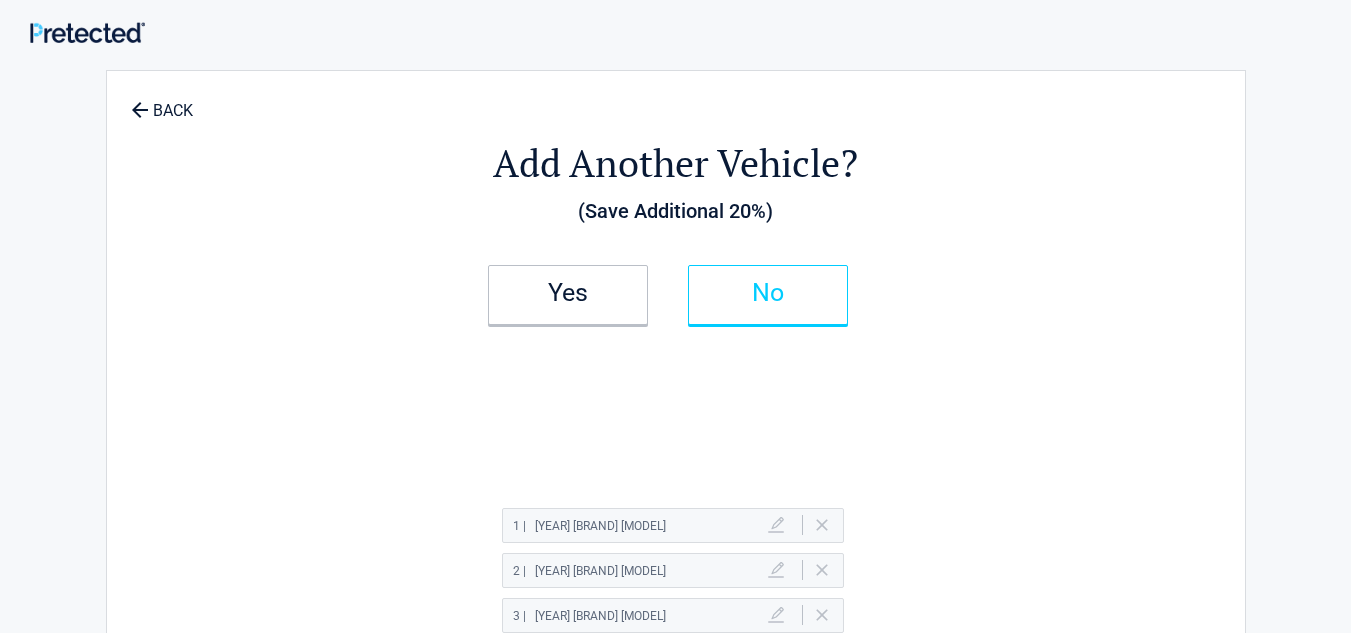 click on "No" at bounding box center (768, 293) 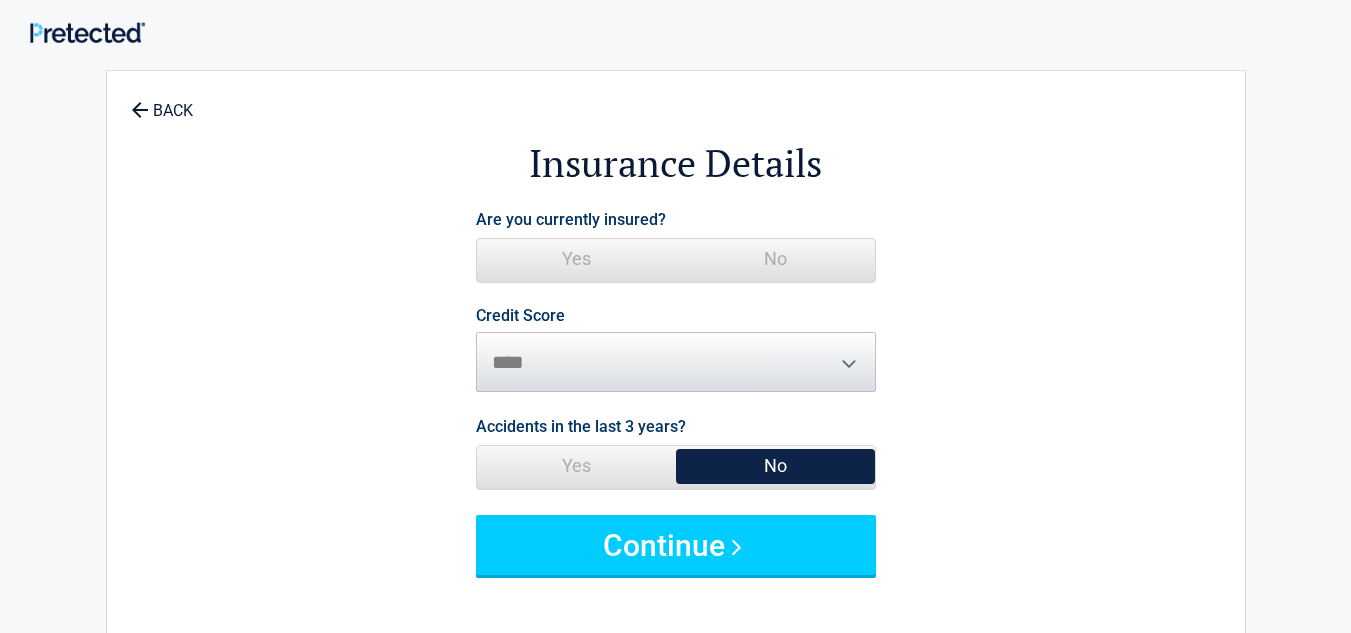 click on "Yes" at bounding box center (576, 259) 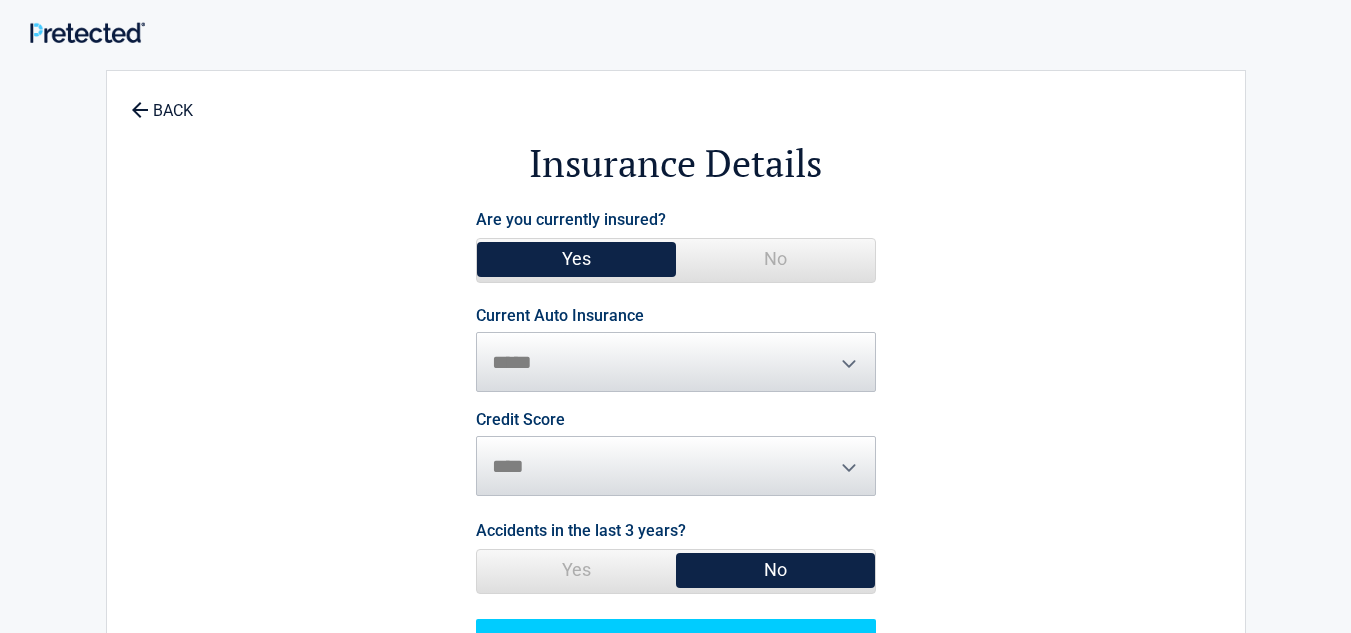 click on "**********" at bounding box center (676, 350) 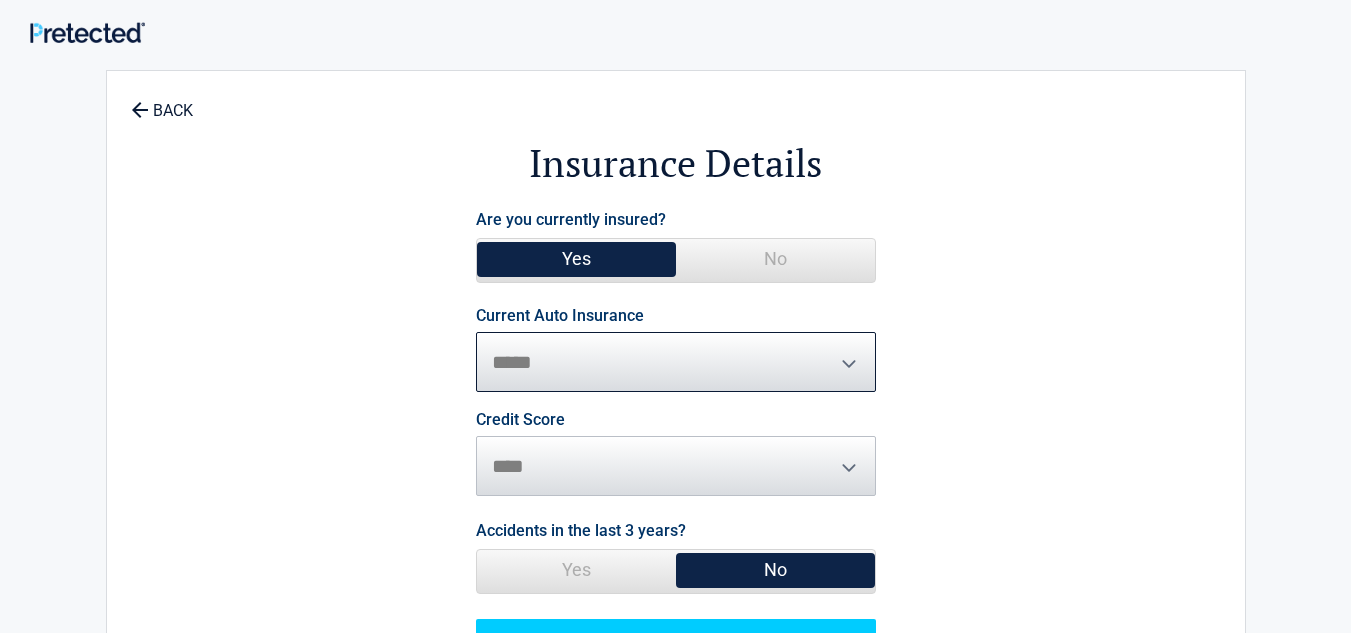 click on "**********" at bounding box center (676, 362) 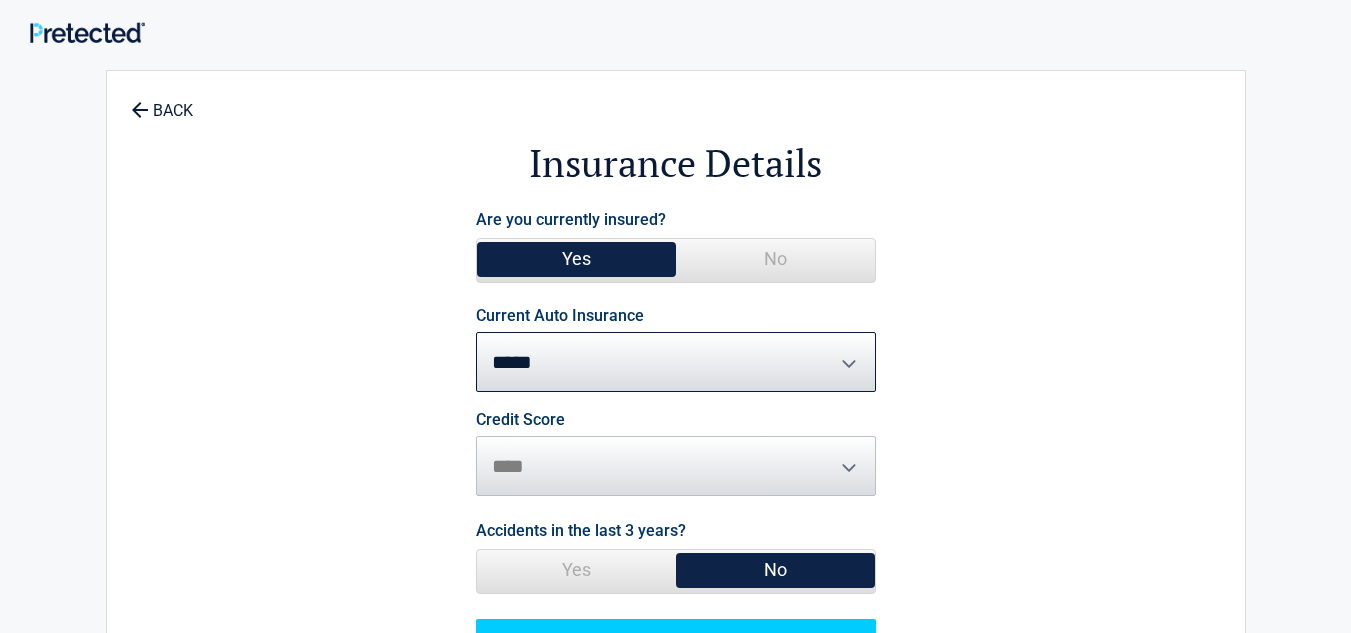 click on "Credit Score
*********
****
*******
****" at bounding box center (676, 454) 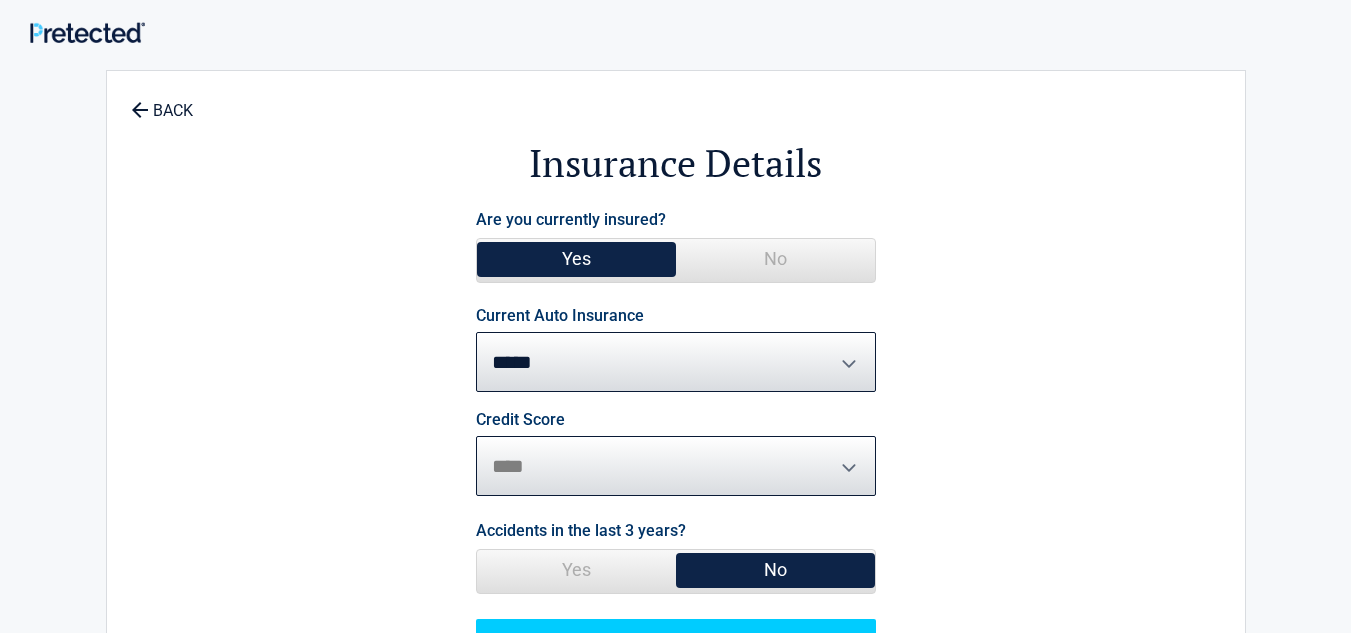 click on "*********
****
*******
****" at bounding box center (676, 466) 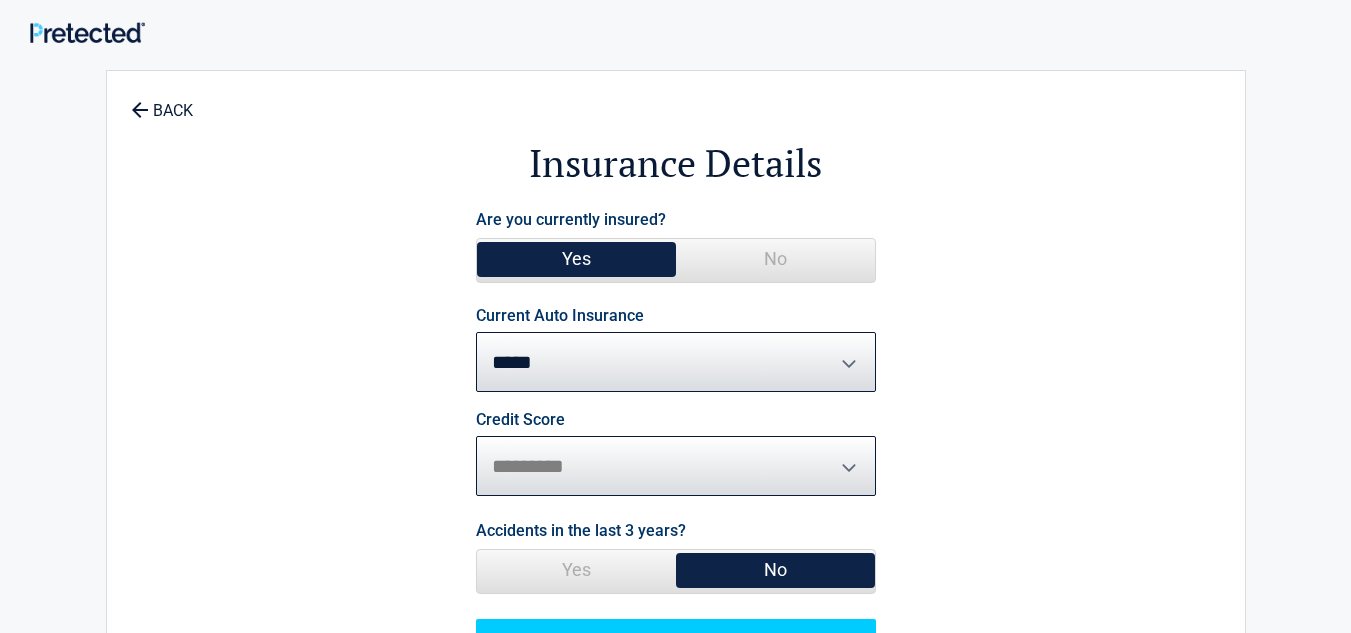 click on "*********
****
*******
****" at bounding box center (676, 466) 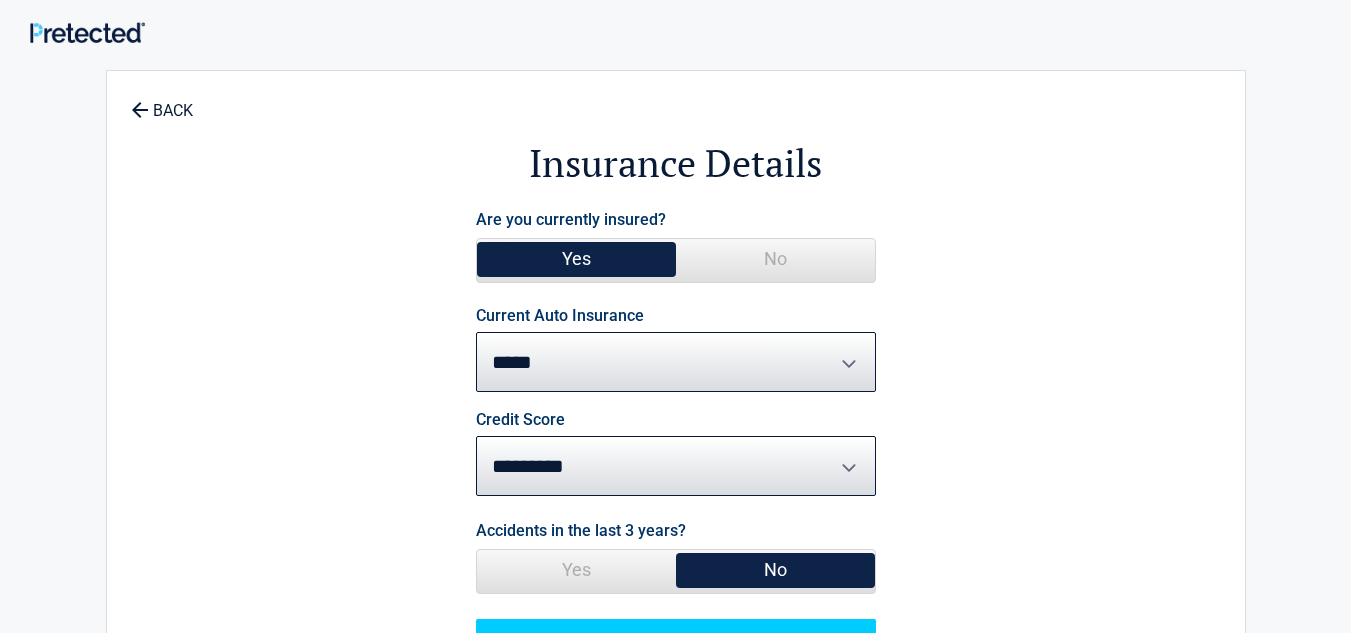 click on "No" at bounding box center [775, 570] 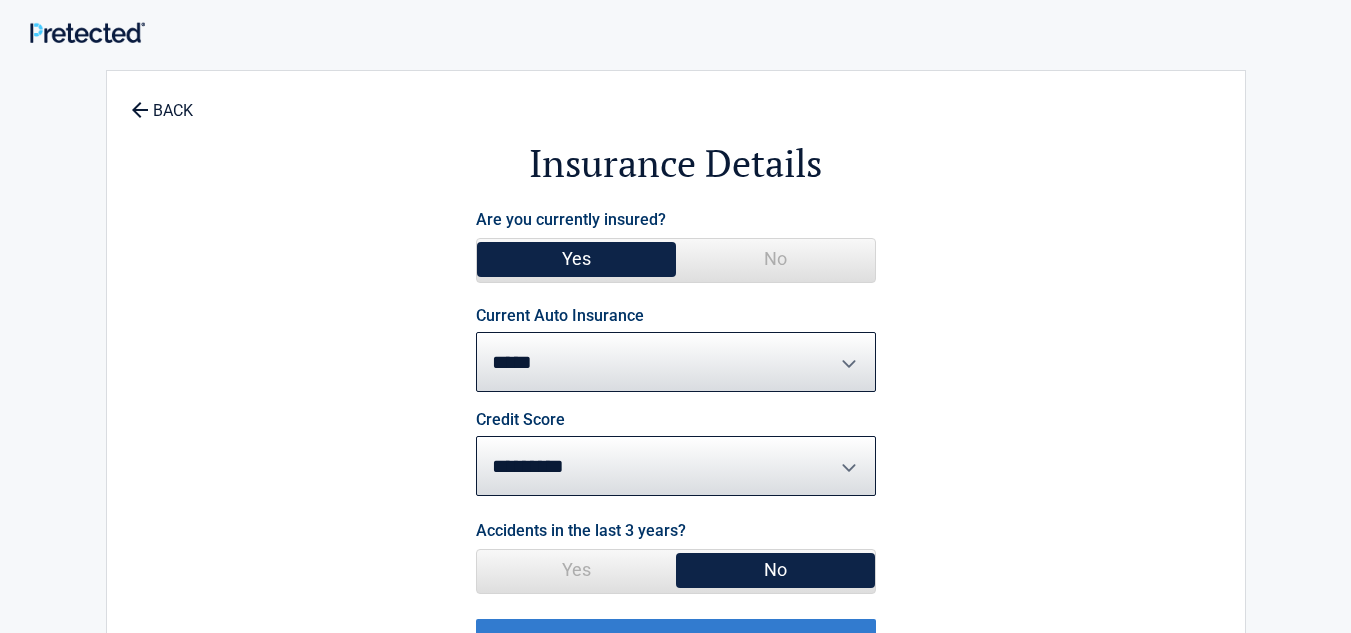click on "Continue" at bounding box center (676, 649) 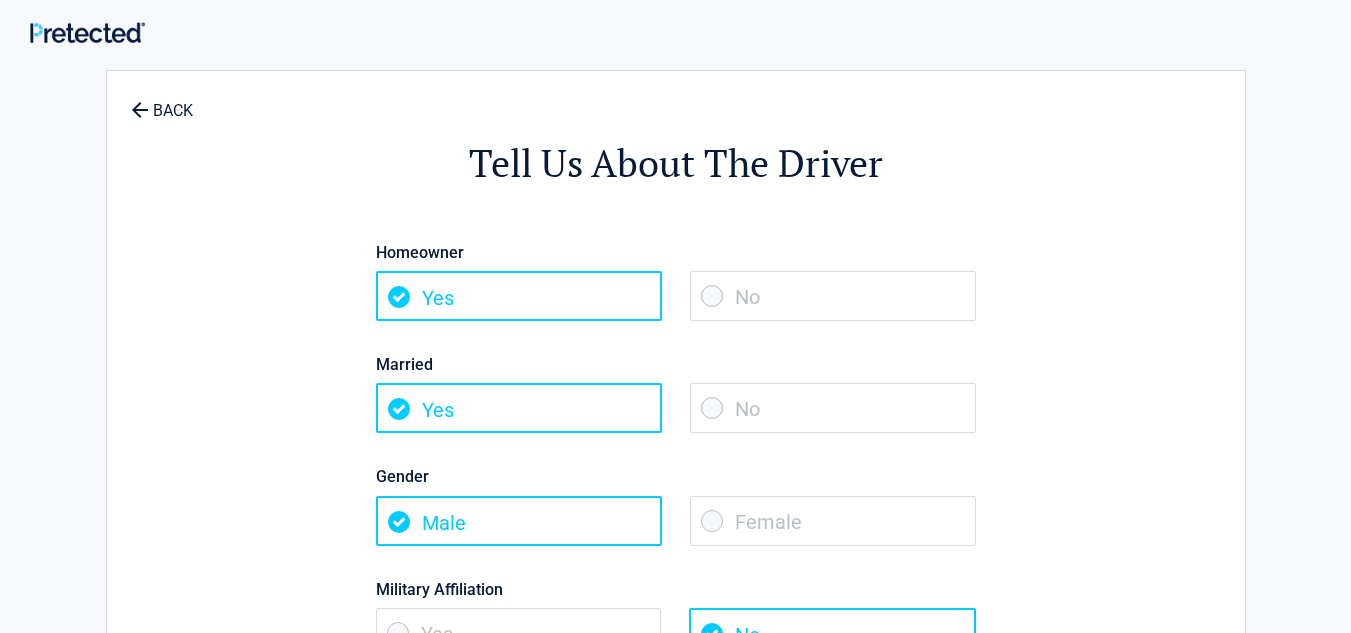 click on "No" at bounding box center [833, 408] 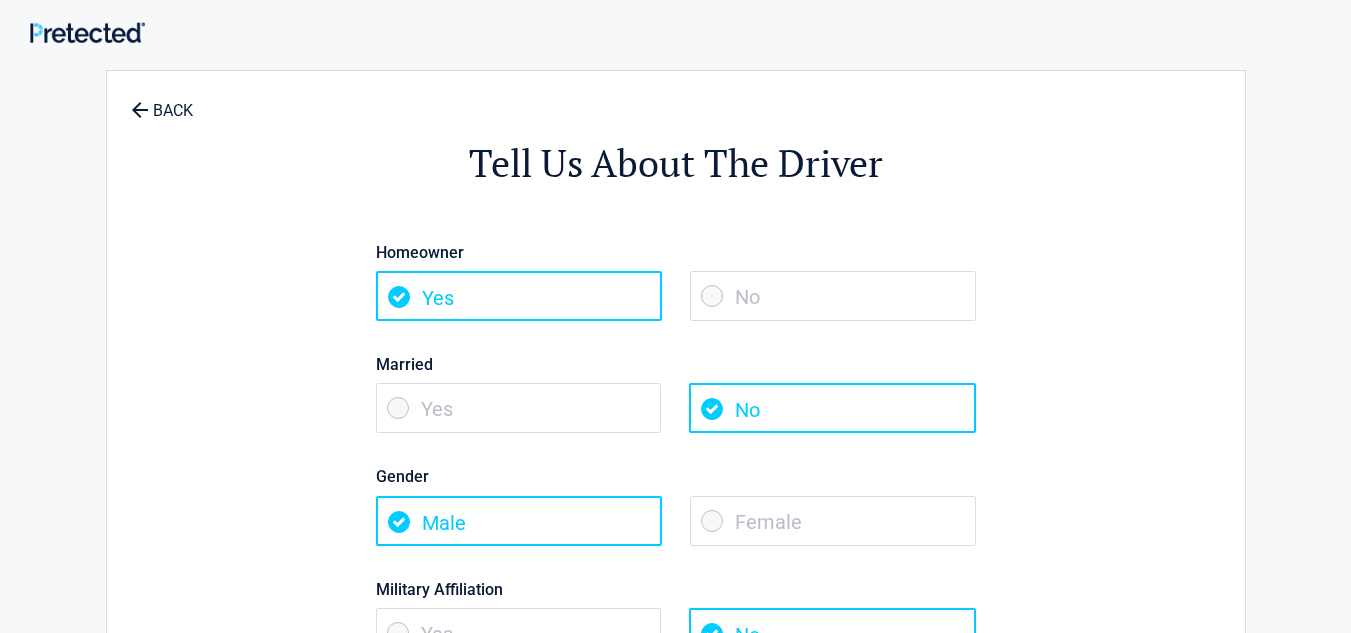 click on "Female" at bounding box center [833, 521] 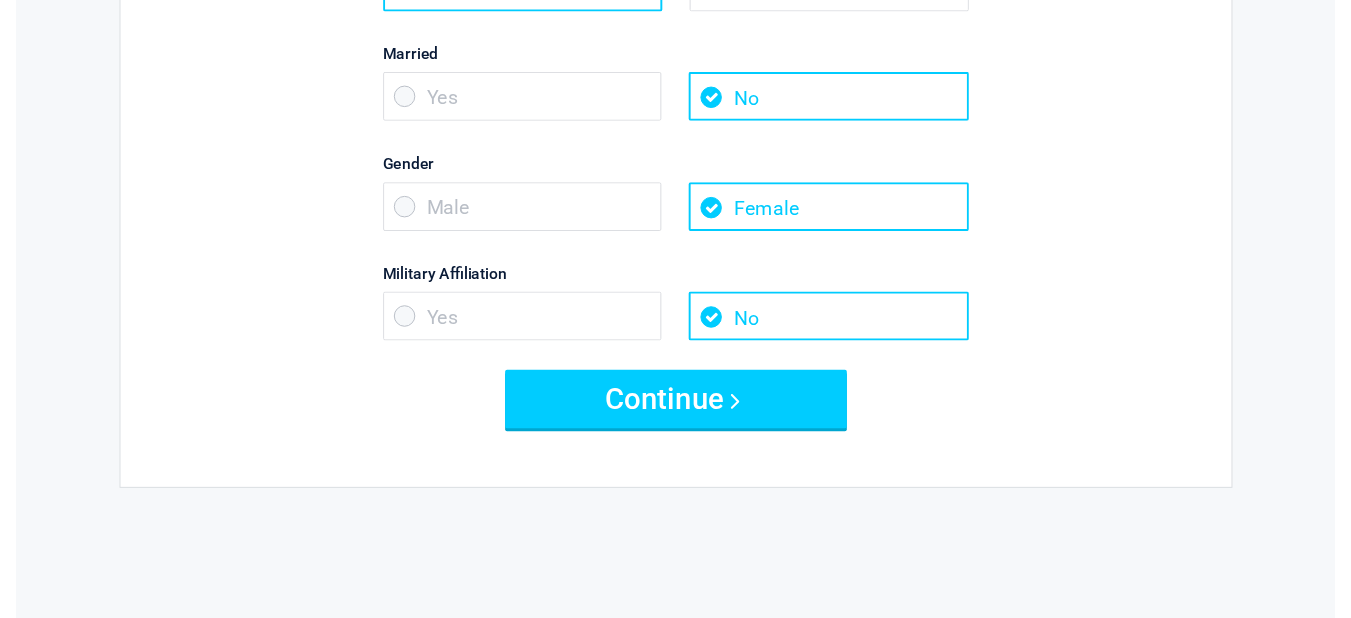 scroll, scrollTop: 320, scrollLeft: 0, axis: vertical 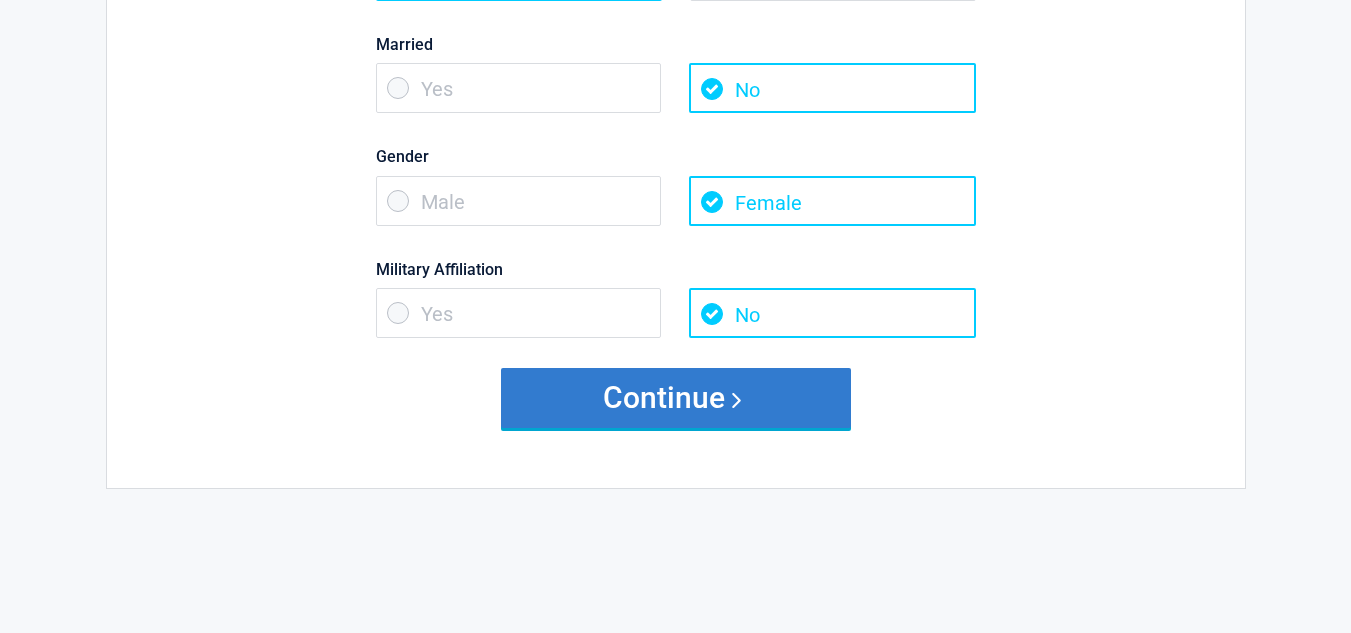 click on "Continue" at bounding box center [676, 398] 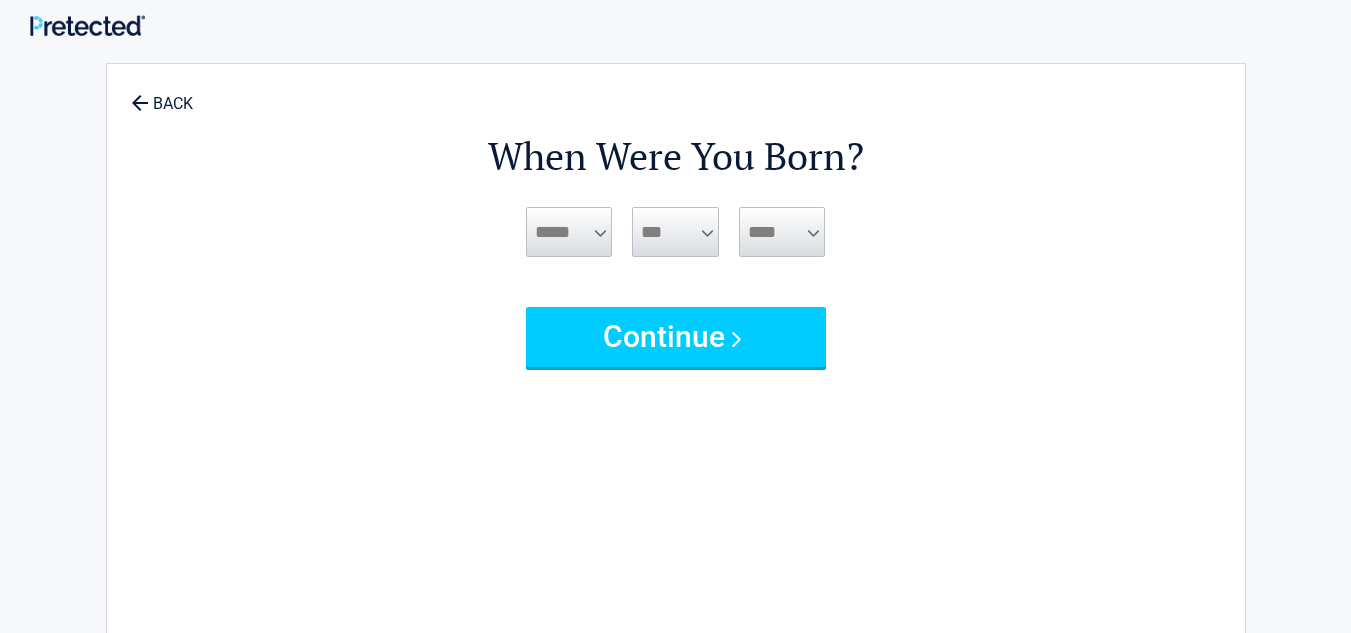 scroll, scrollTop: 0, scrollLeft: 0, axis: both 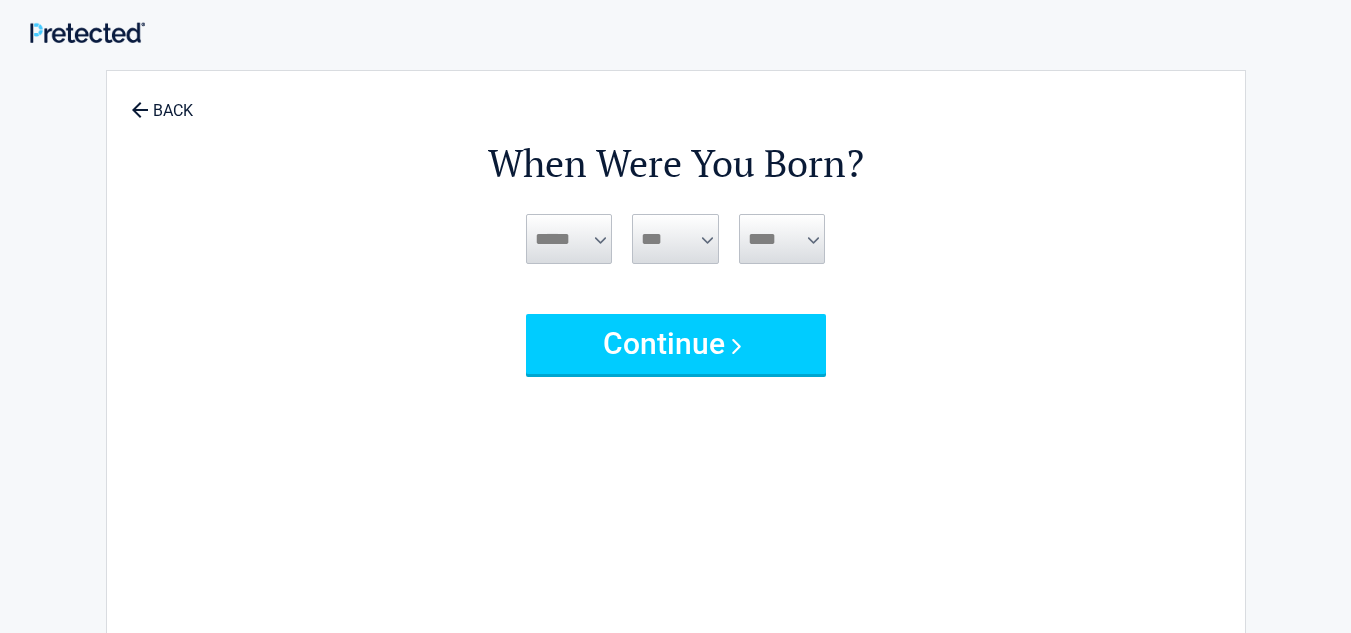 click on "*****
***
***
***
***
***
***
***
***
***
***
***
***" at bounding box center [569, 239] 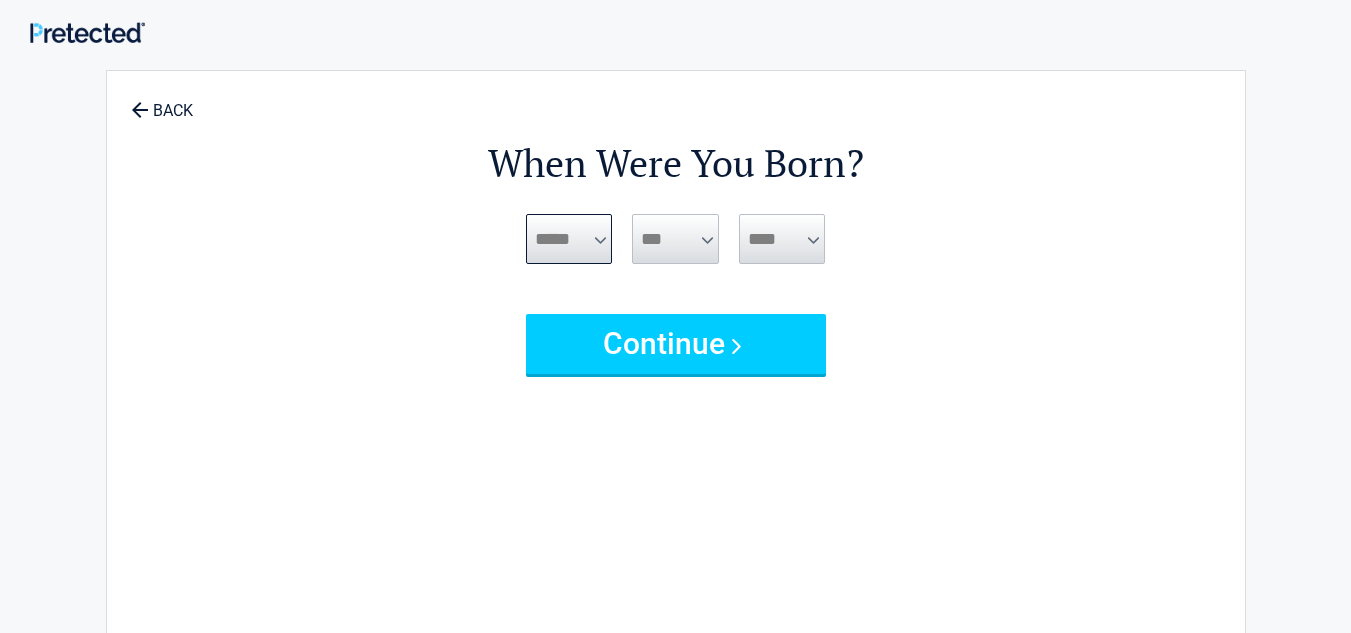 click on "*****
***
***
***
***
***
***
***
***
***
***
***
***" at bounding box center [569, 239] 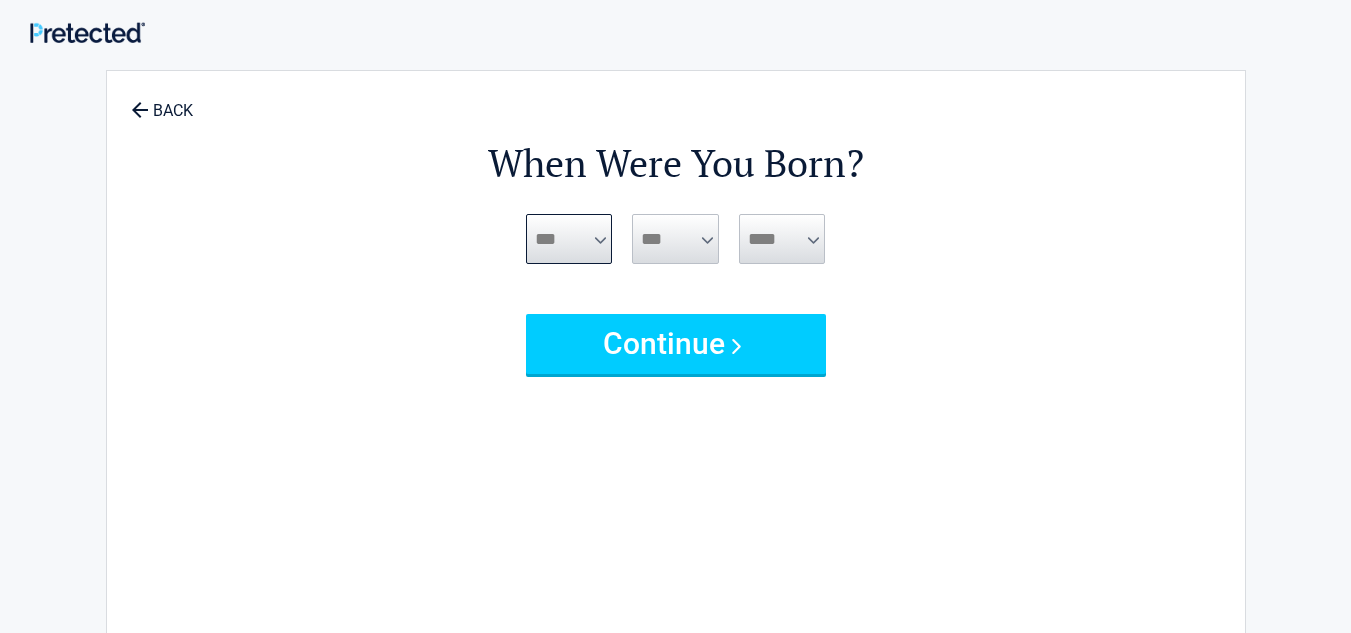 click on "*****
***
***
***
***
***
***
***
***
***
***
***
***" at bounding box center [569, 239] 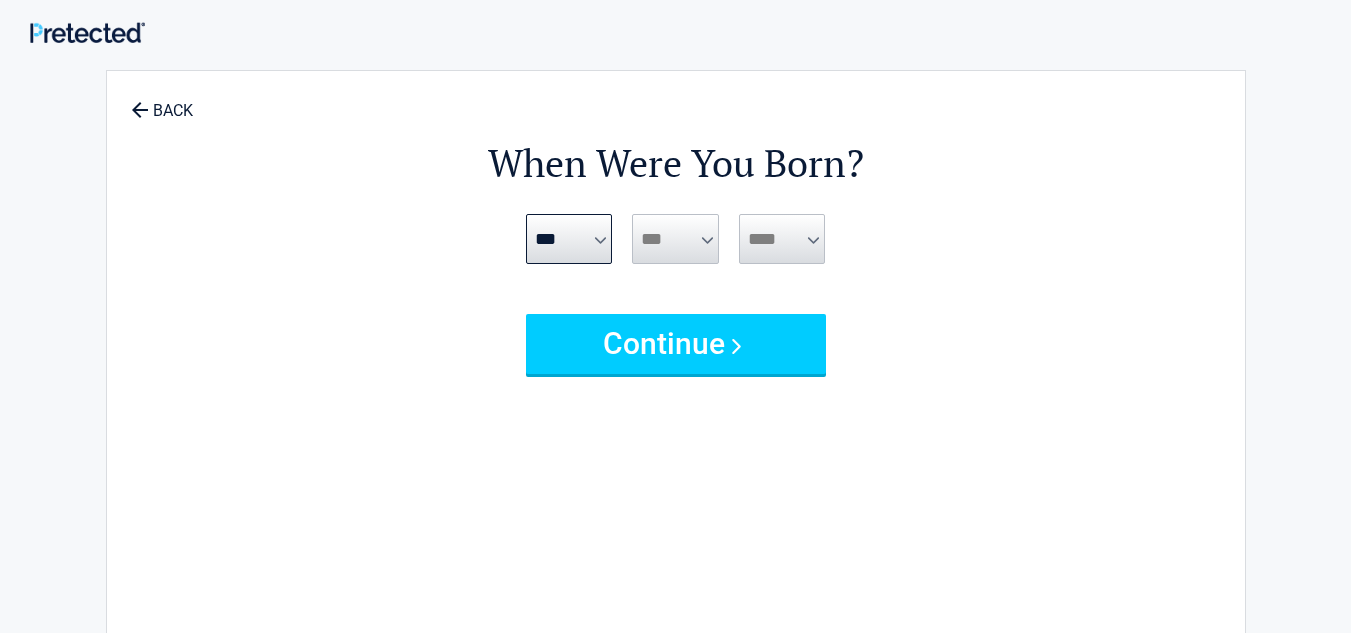 click on "*** * * * * * * * * * ** ** ** ** ** ** ** ** ** ** ** ** ** ** ** ** ** ** ** ** **" at bounding box center [675, 239] 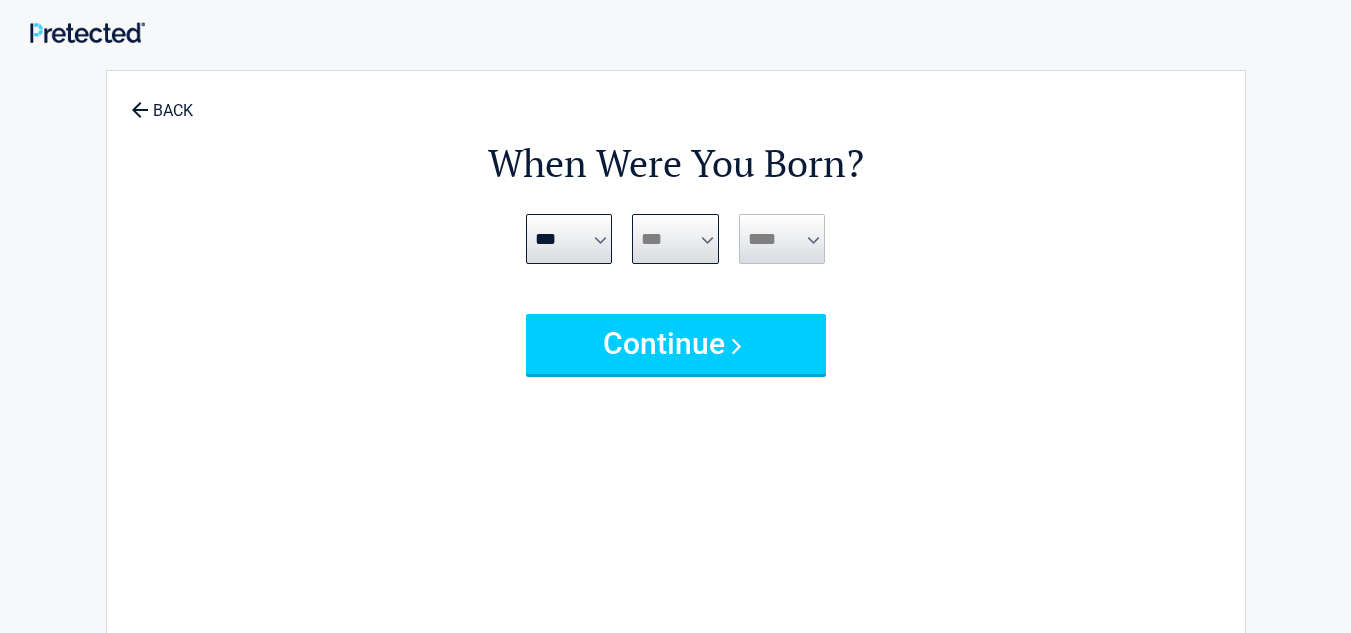 click on "*** * * * * * * * * * ** ** ** ** ** ** ** ** ** ** ** ** ** ** ** ** ** ** ** ** **" at bounding box center (675, 239) 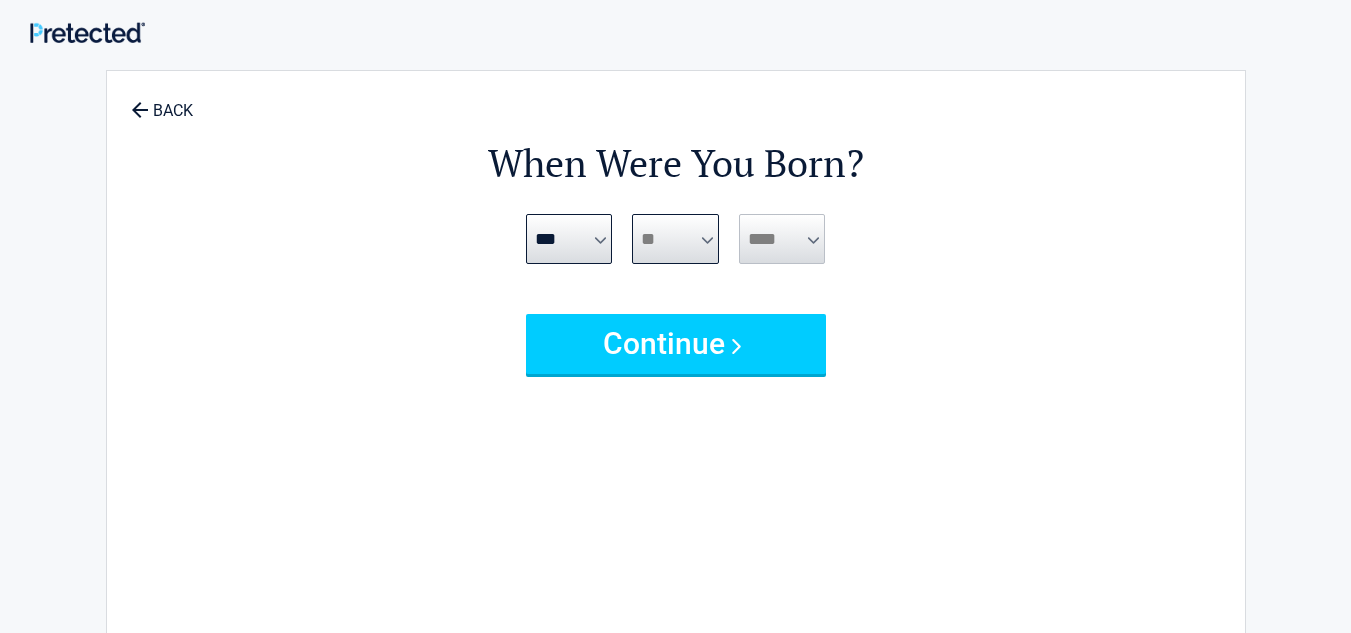 click on "*** * * * * * * * * * ** ** ** ** ** ** ** ** ** ** ** ** ** ** ** ** ** ** ** ** **" at bounding box center [675, 239] 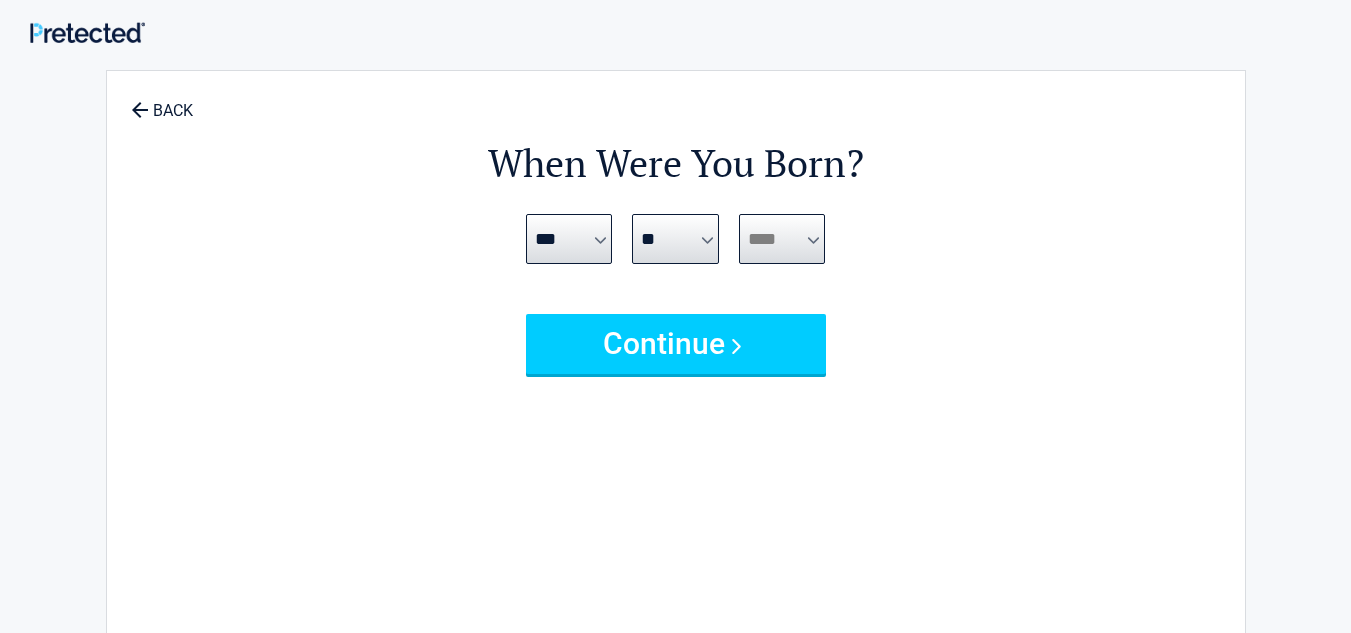 click on "****
****
****
****
****
****
****
****
****
****
****
****
****
****
****
****
****
****
****
****
****
****
****
****
****
****
****
****
****
****
****
****
****
****
****
****
****
****
****
****
****
****
****
****
****
****
****
****
****
****
****
****
****
****
****
****
****
****
****
****
****
****
****
****" at bounding box center [782, 239] 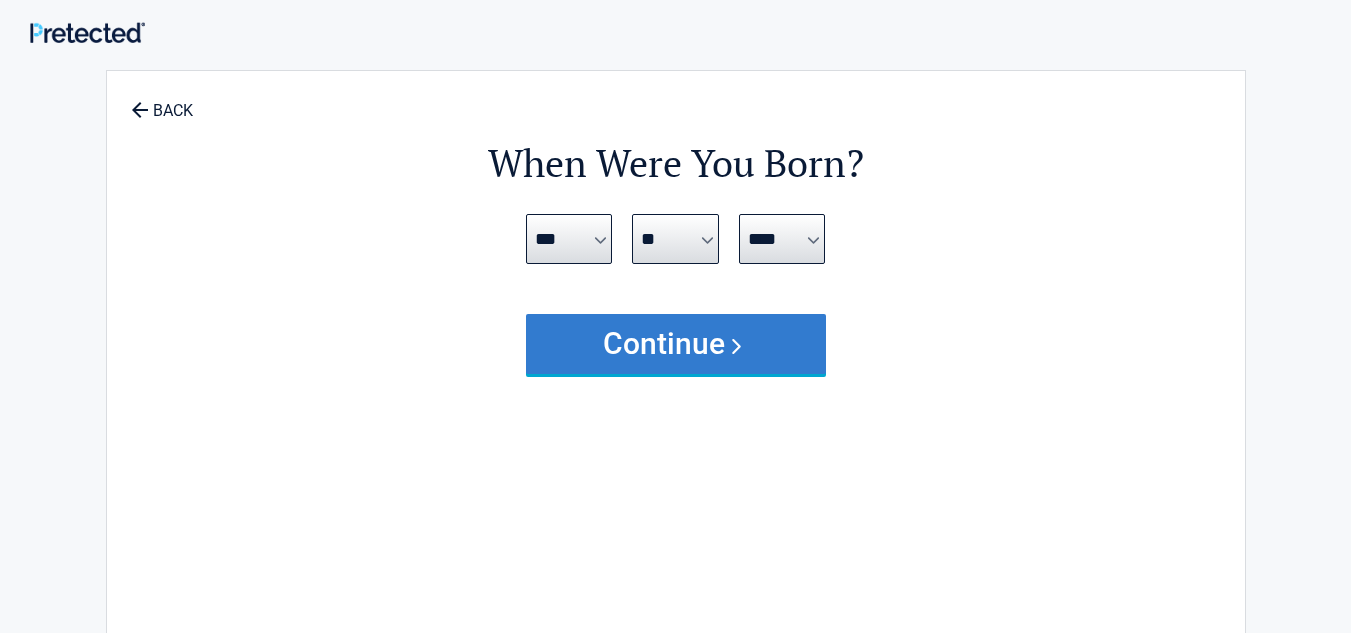click on "Continue" at bounding box center [676, 344] 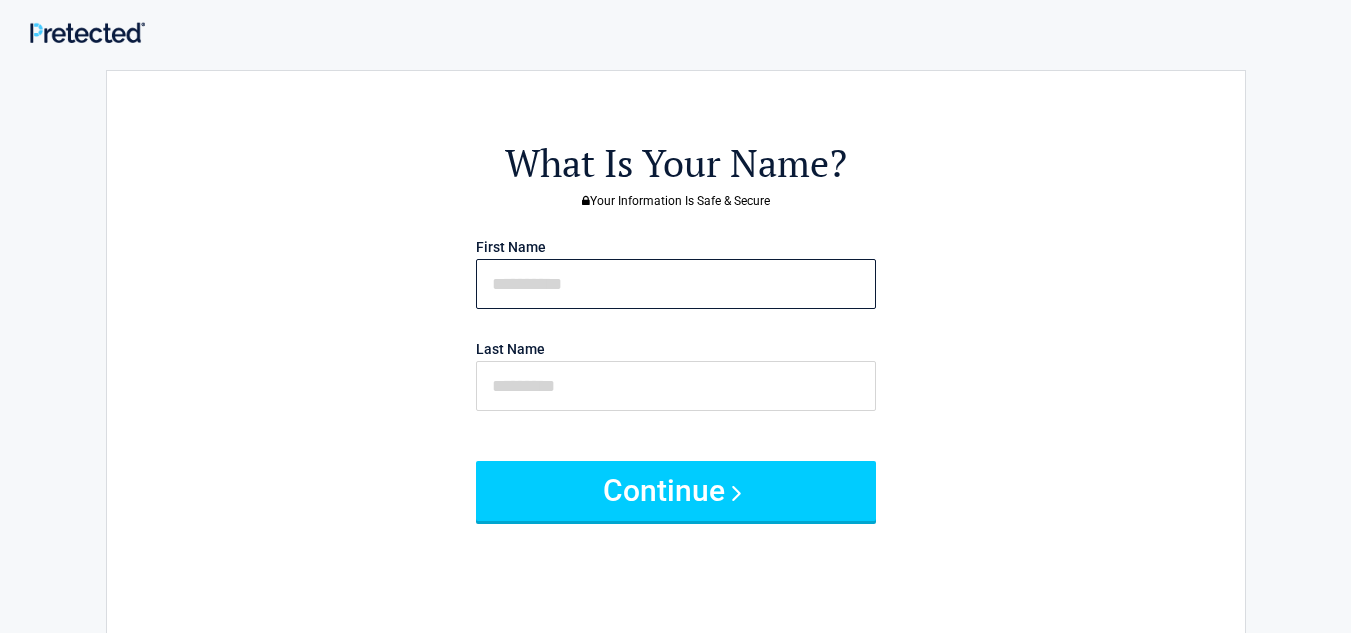 click at bounding box center [676, 284] 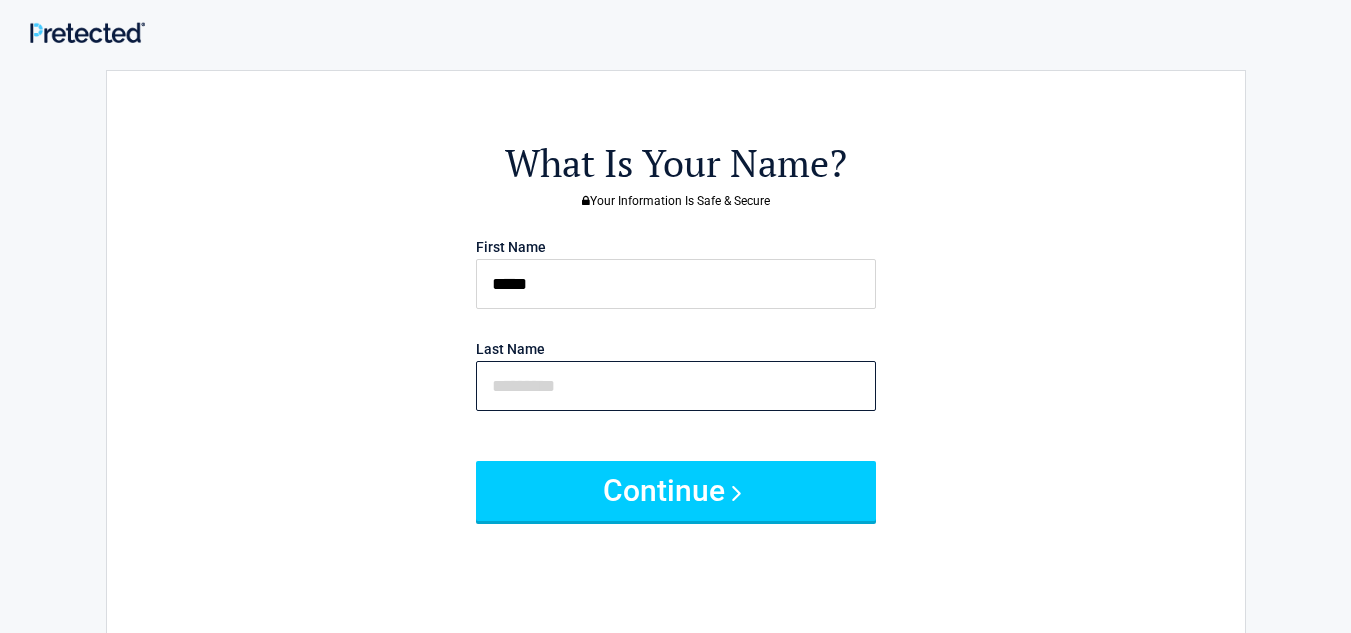 click at bounding box center [676, 386] 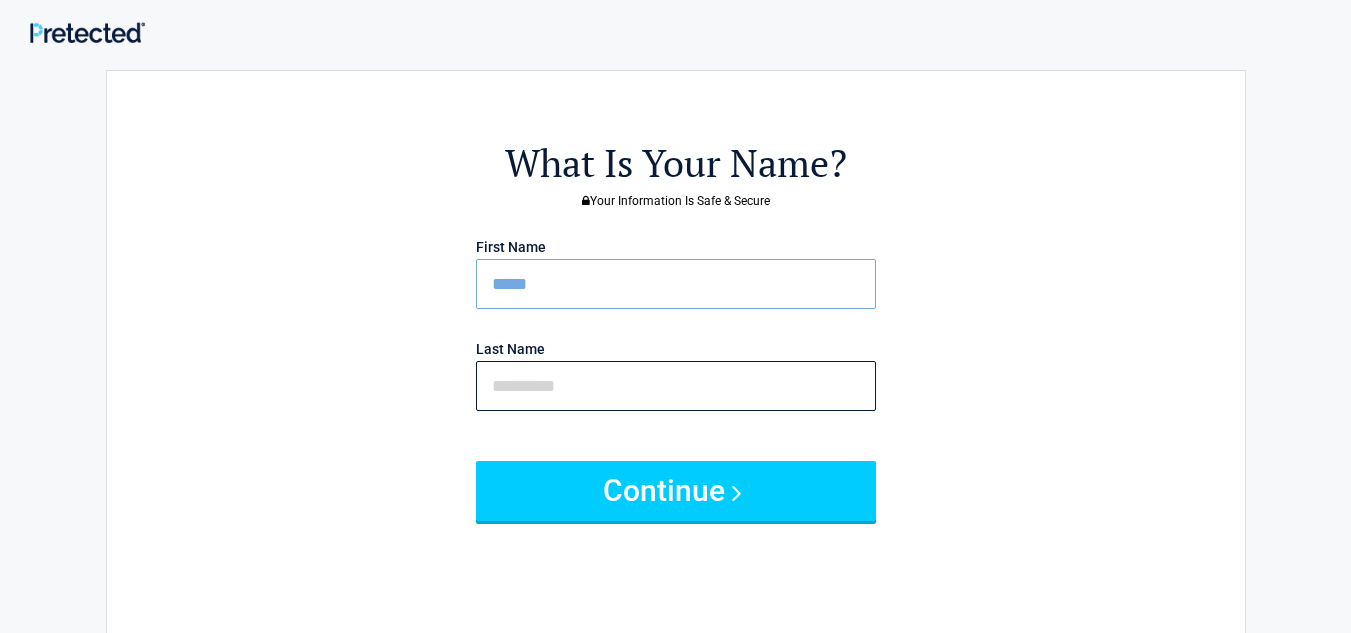 type on "*****" 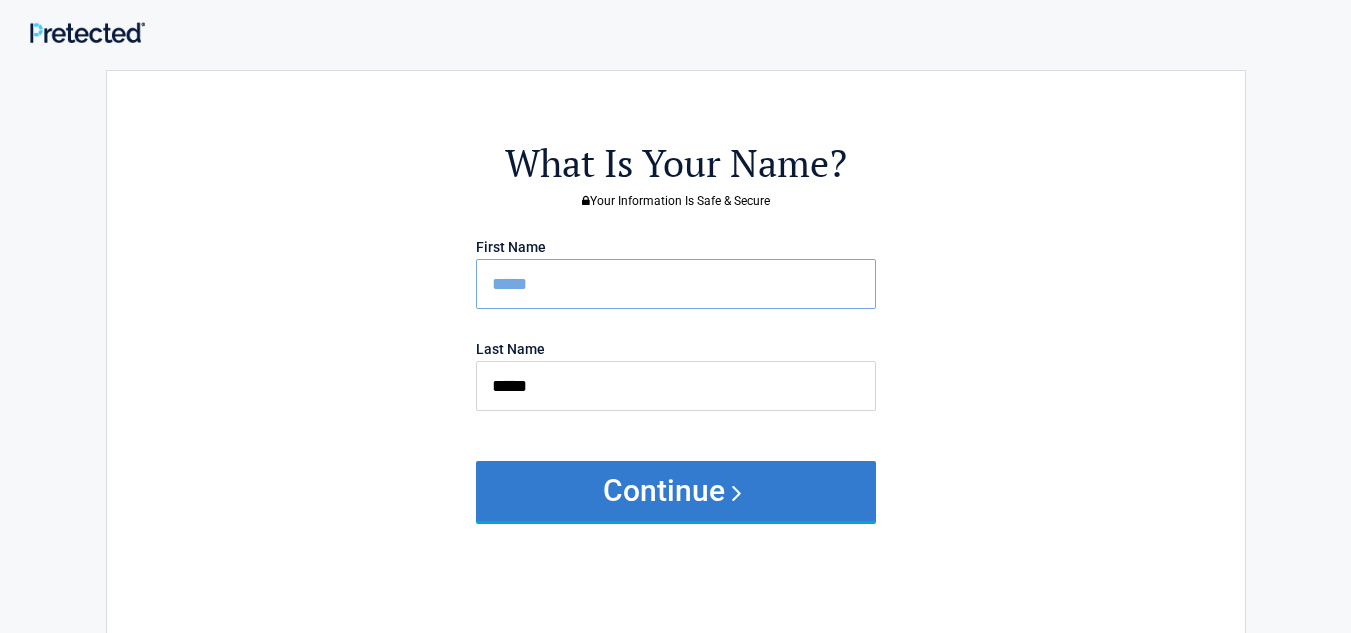 click on "Continue" at bounding box center [676, 491] 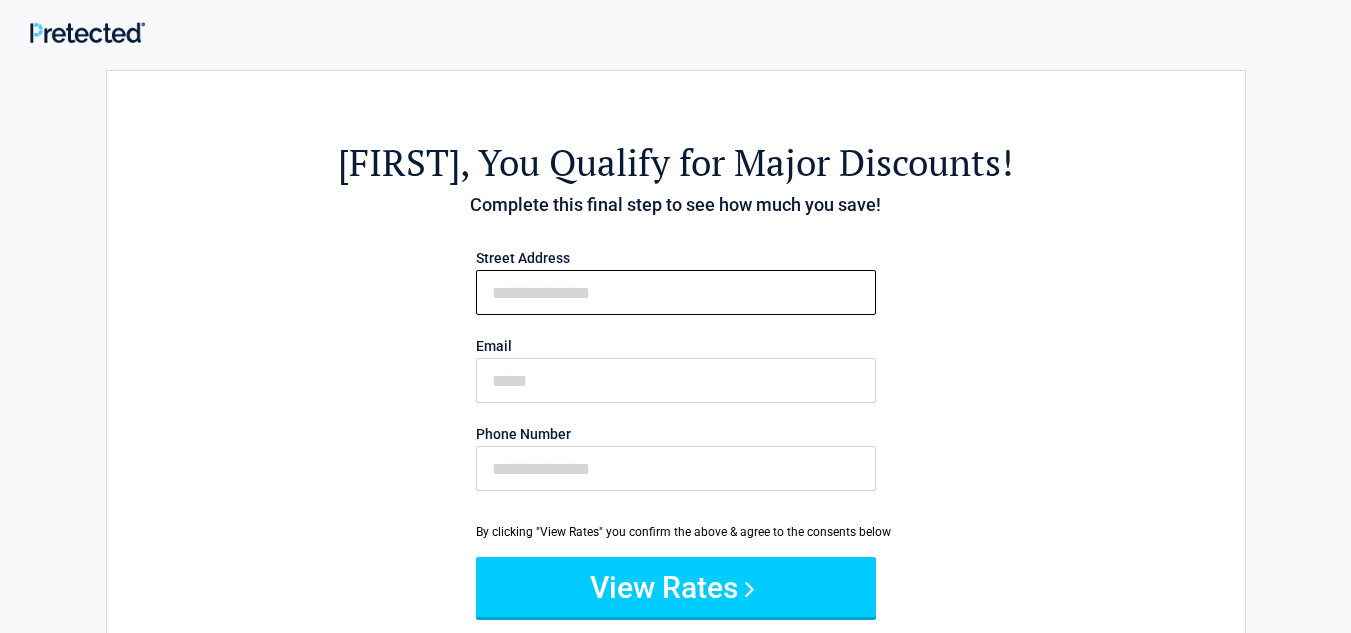 click on "First Name" at bounding box center (676, 292) 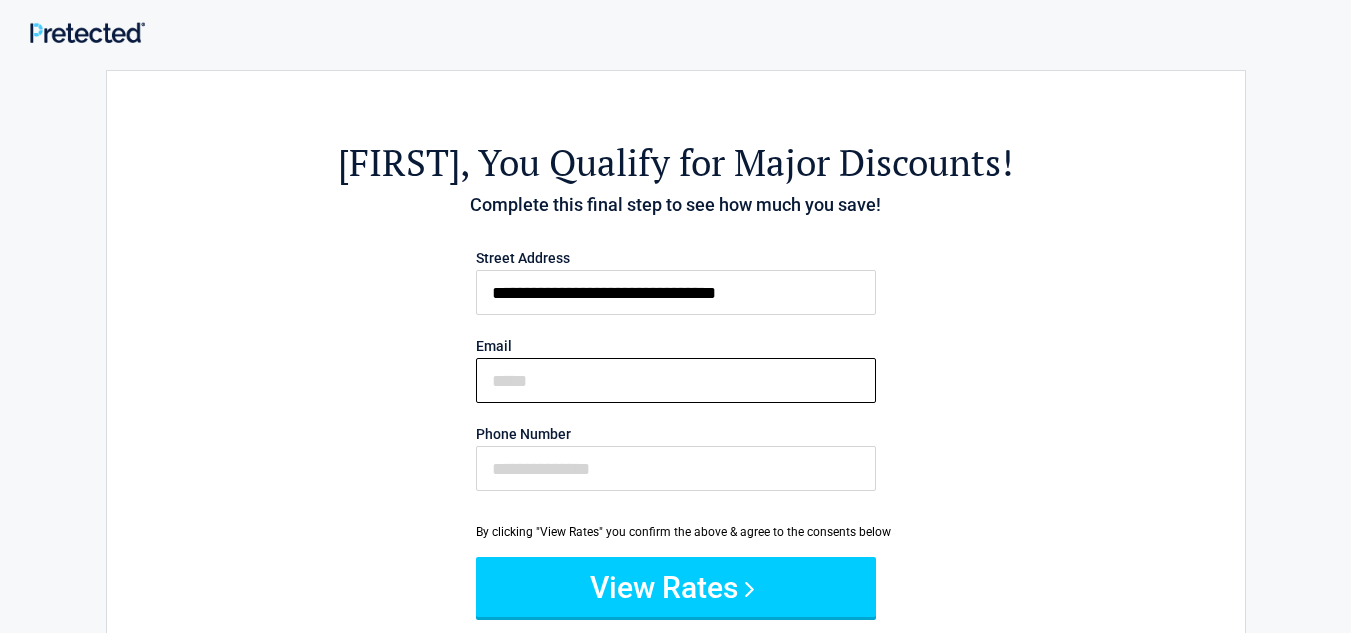 type on "**********" 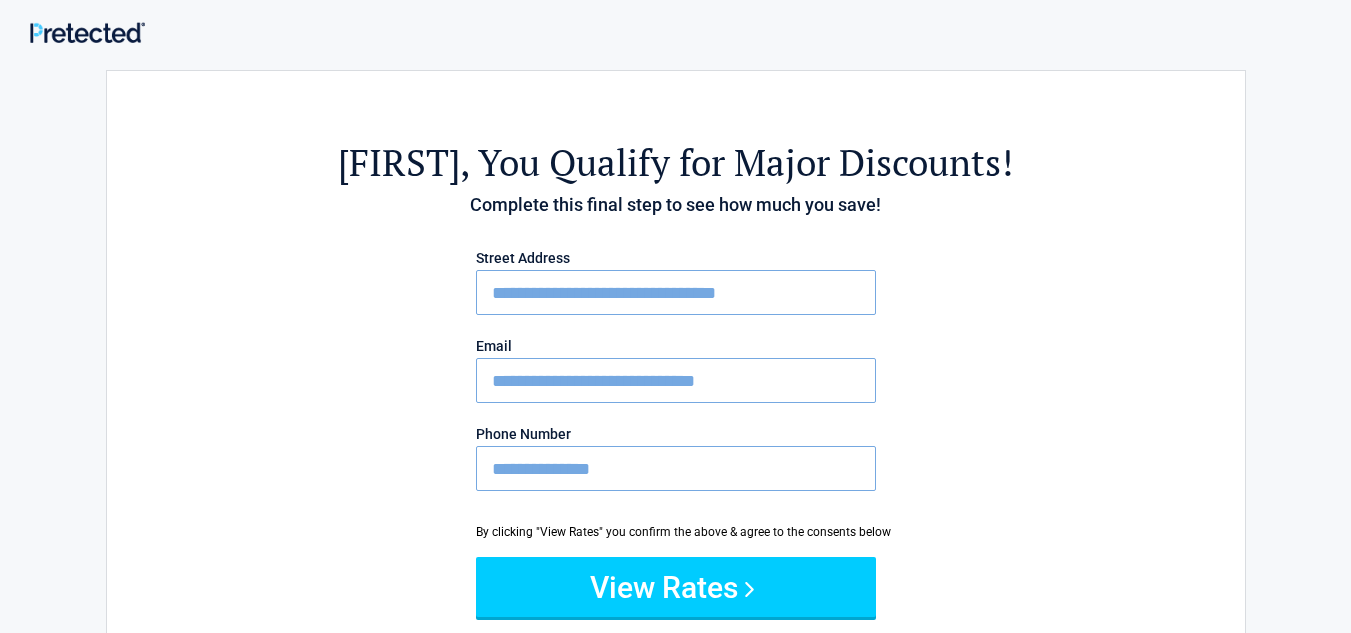 click on "**********" at bounding box center [676, 468] 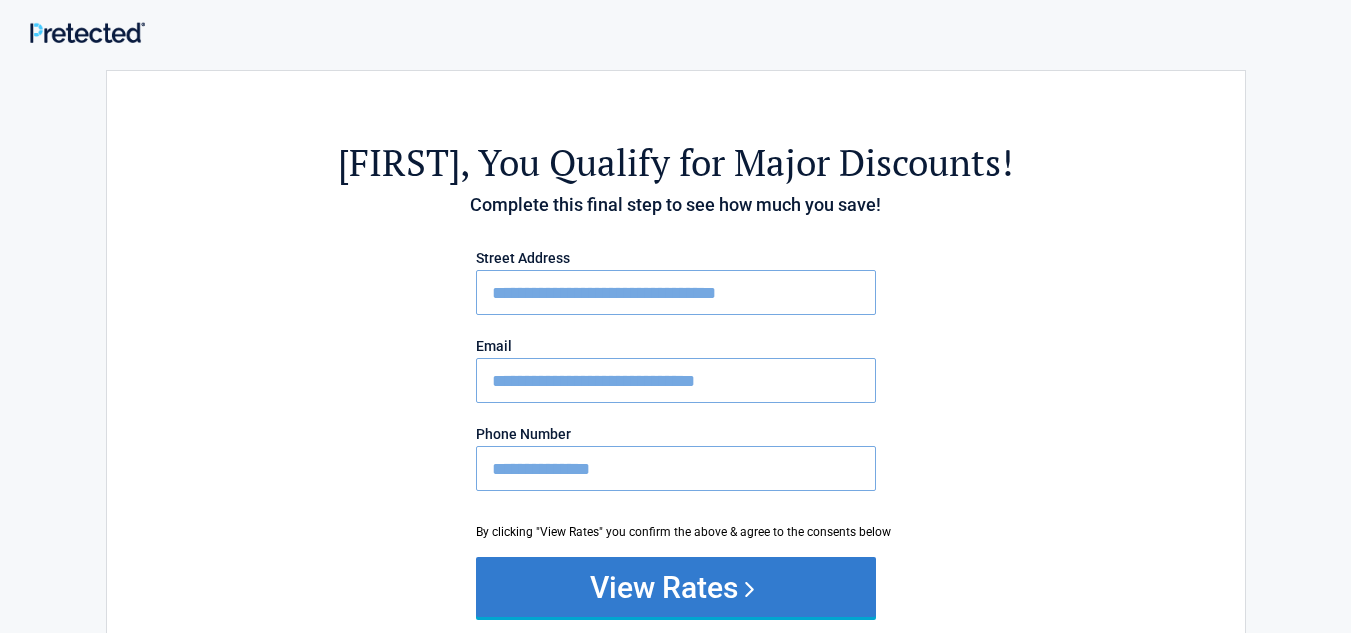 type on "**********" 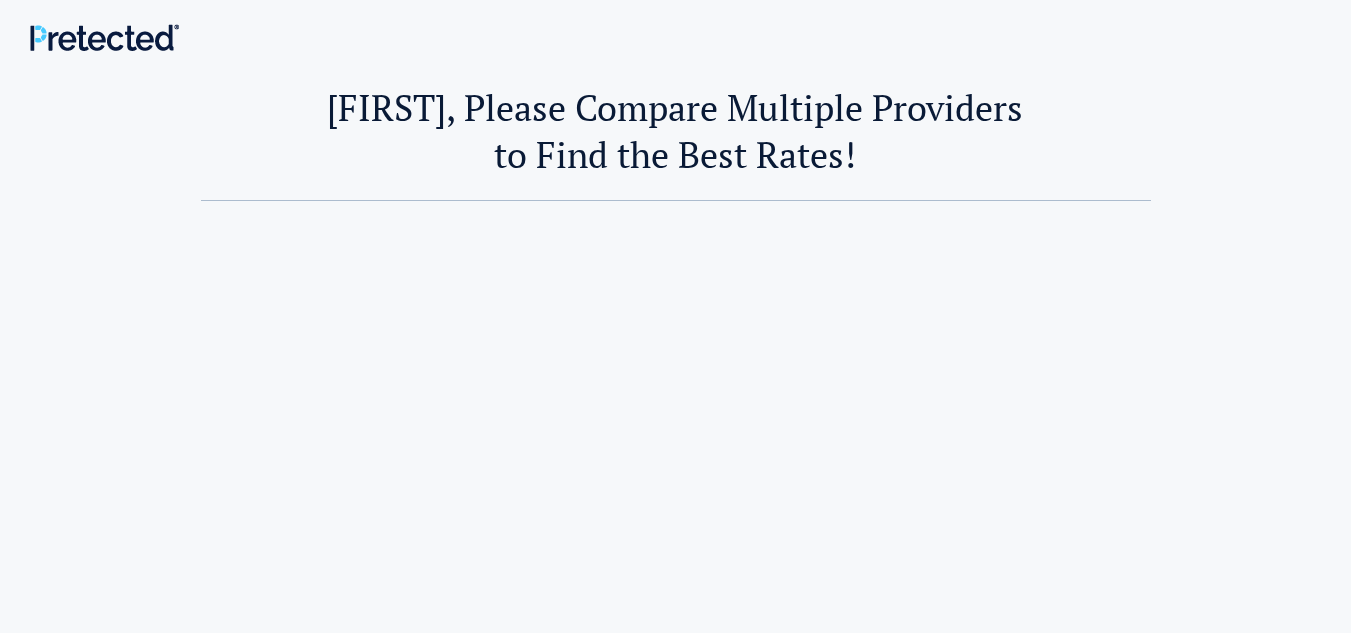 scroll, scrollTop: 0, scrollLeft: 0, axis: both 